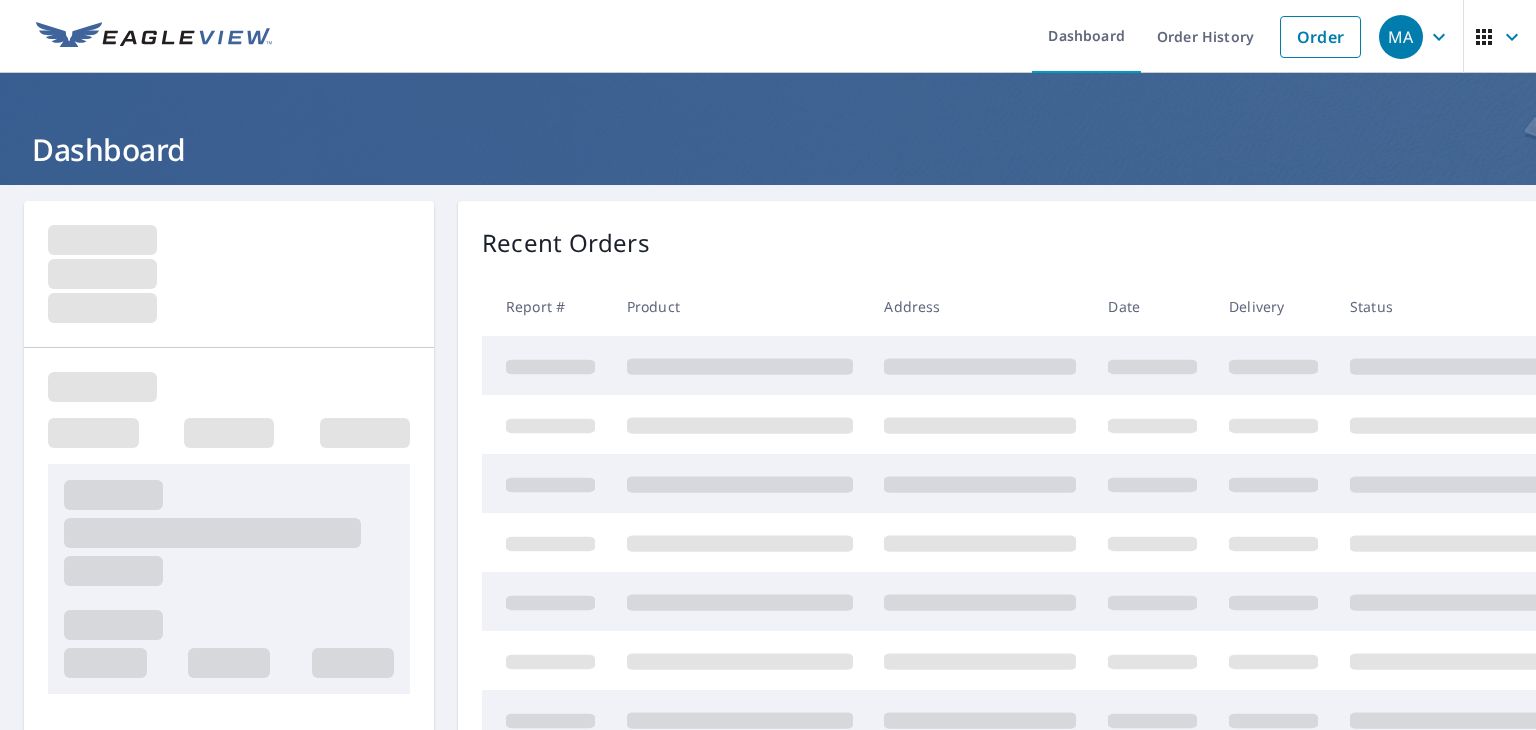 scroll, scrollTop: 0, scrollLeft: 0, axis: both 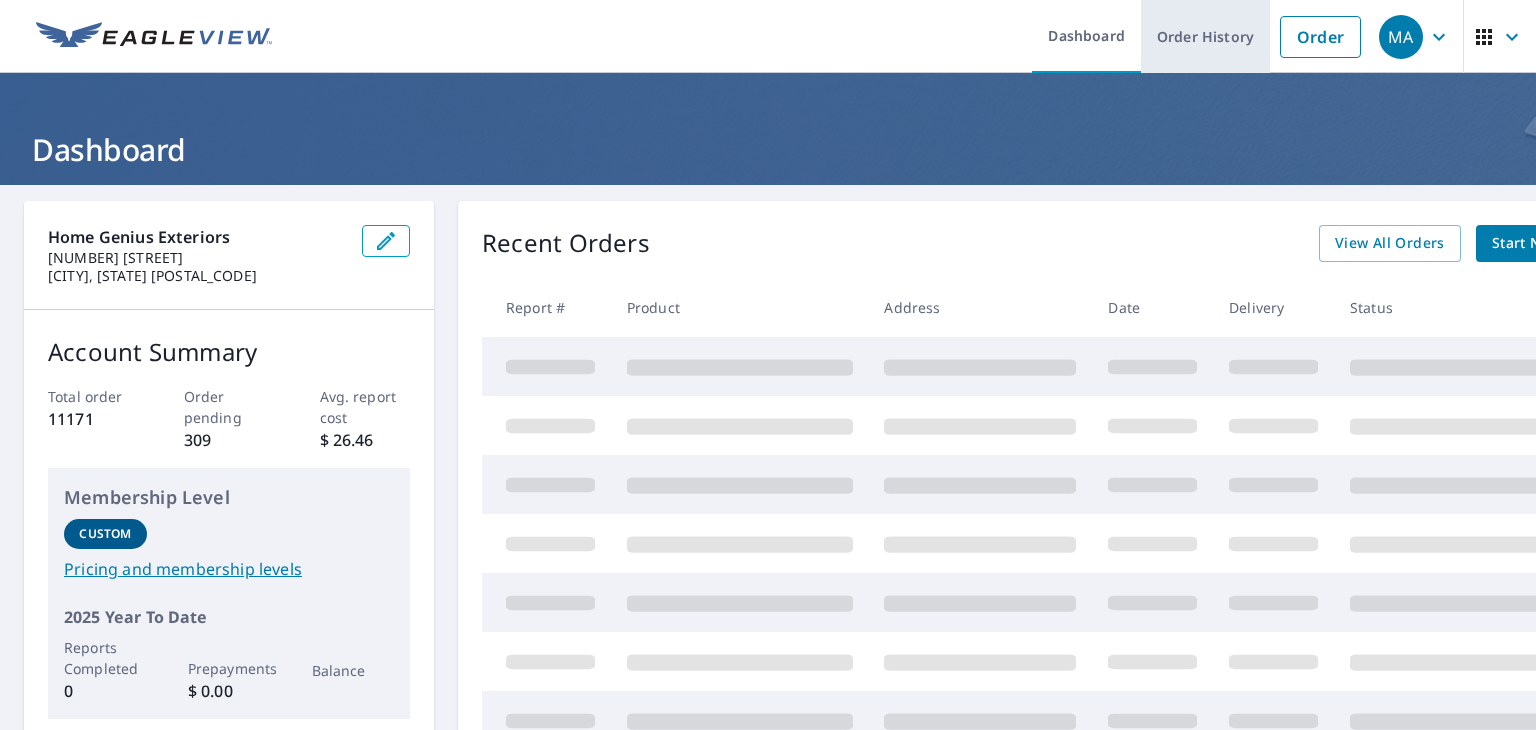 click on "Order History" at bounding box center (1205, 36) 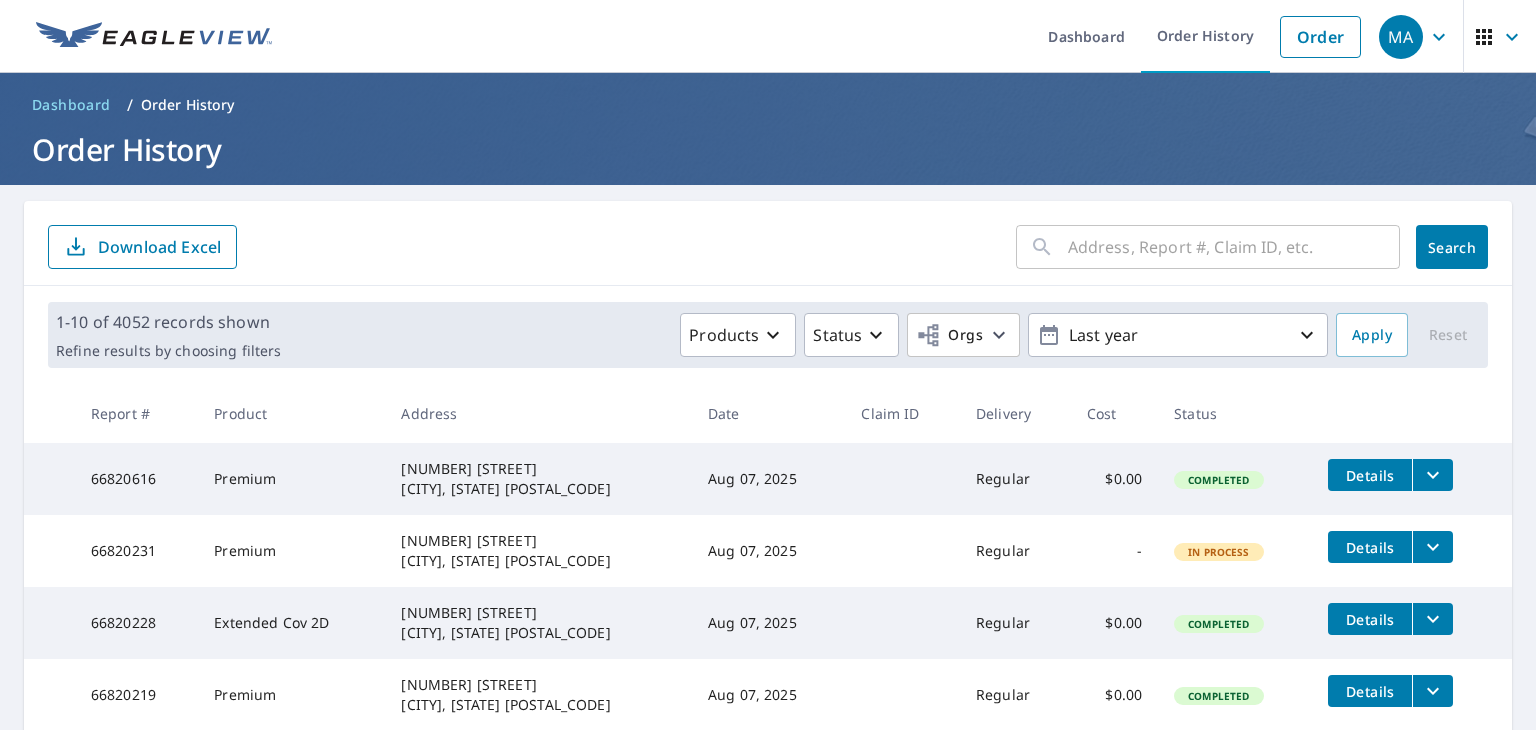 click at bounding box center [1234, 247] 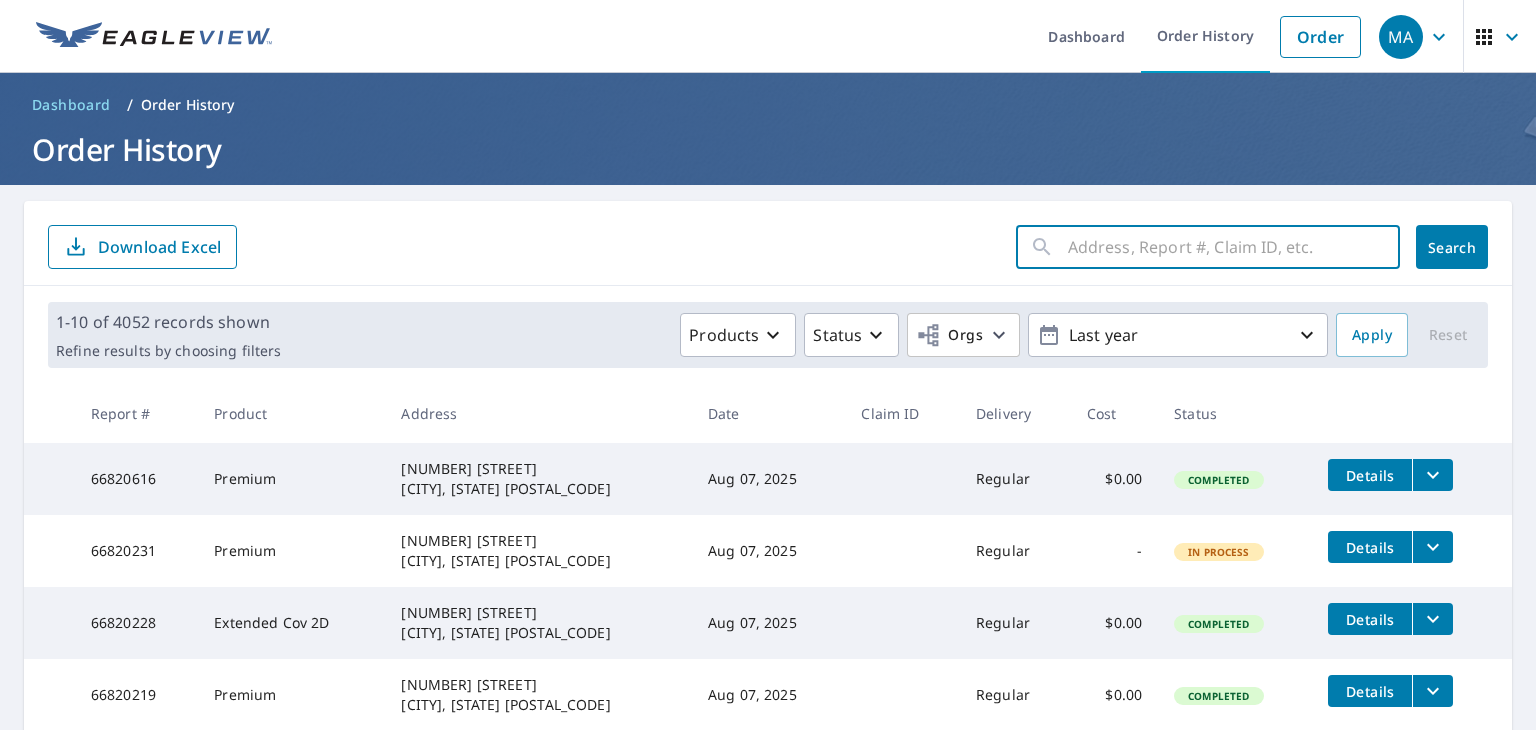 paste on "323 Blacksmith Arch Yorktown, VA 23693" 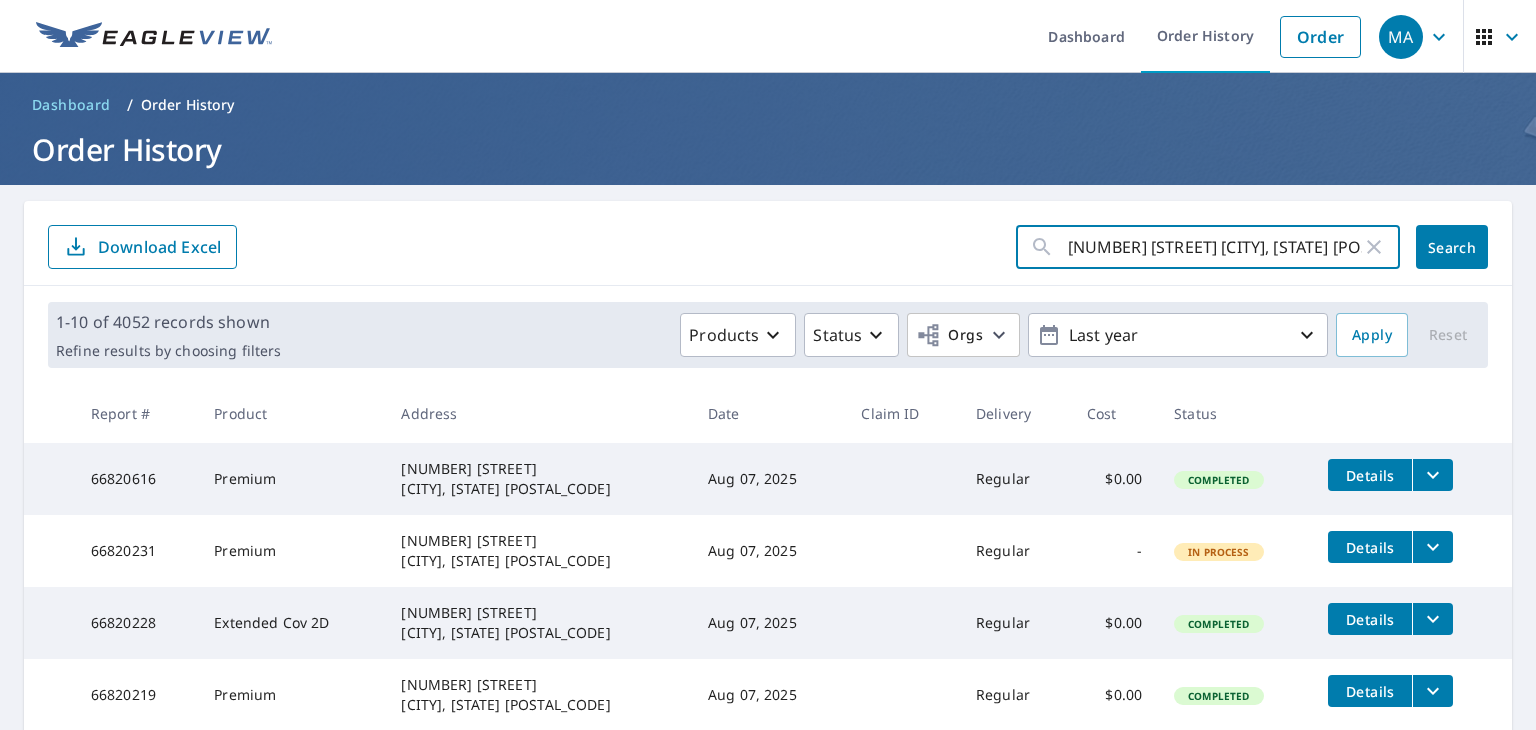 scroll, scrollTop: 0, scrollLeft: 20, axis: horizontal 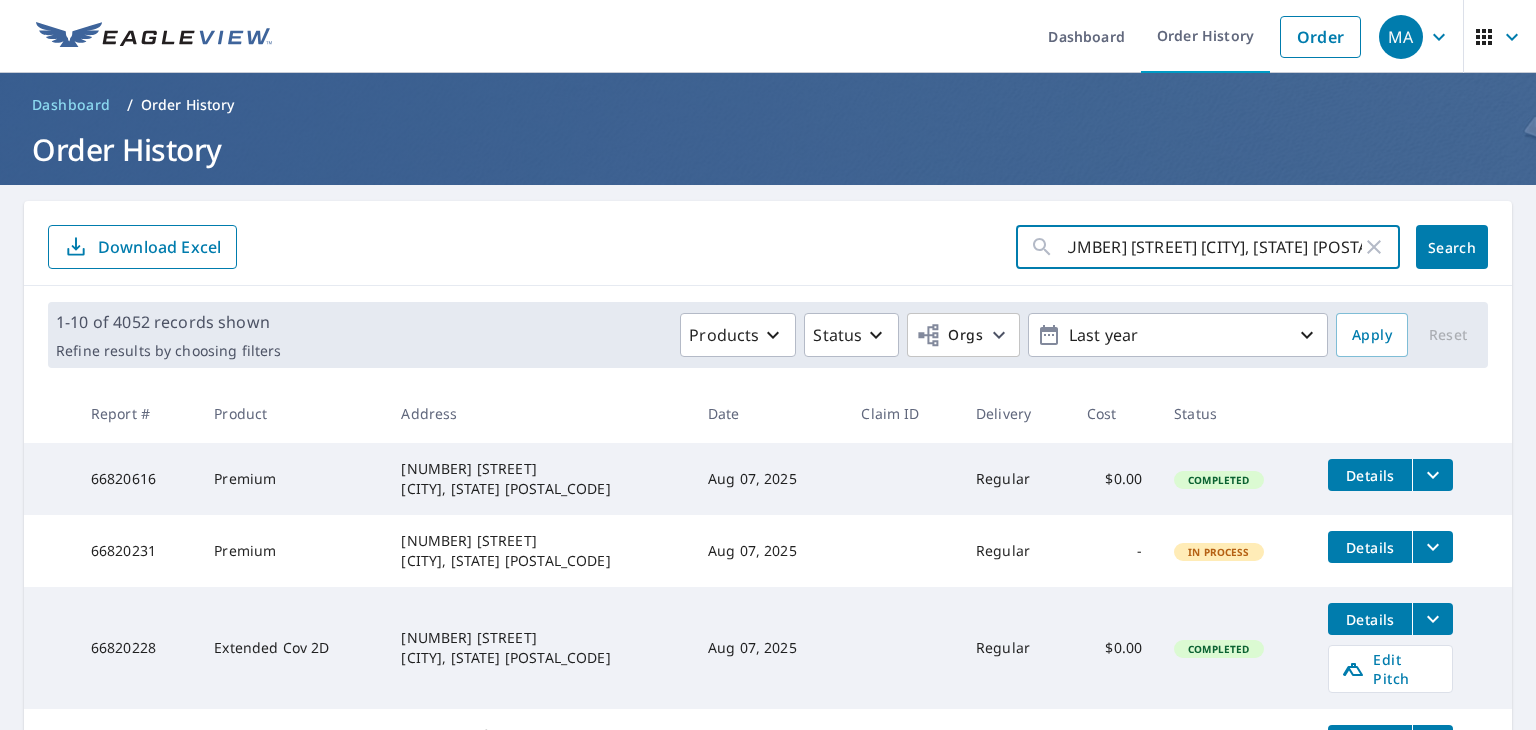 type on "323 Blacksmith Arch Yorktown, VA 23693" 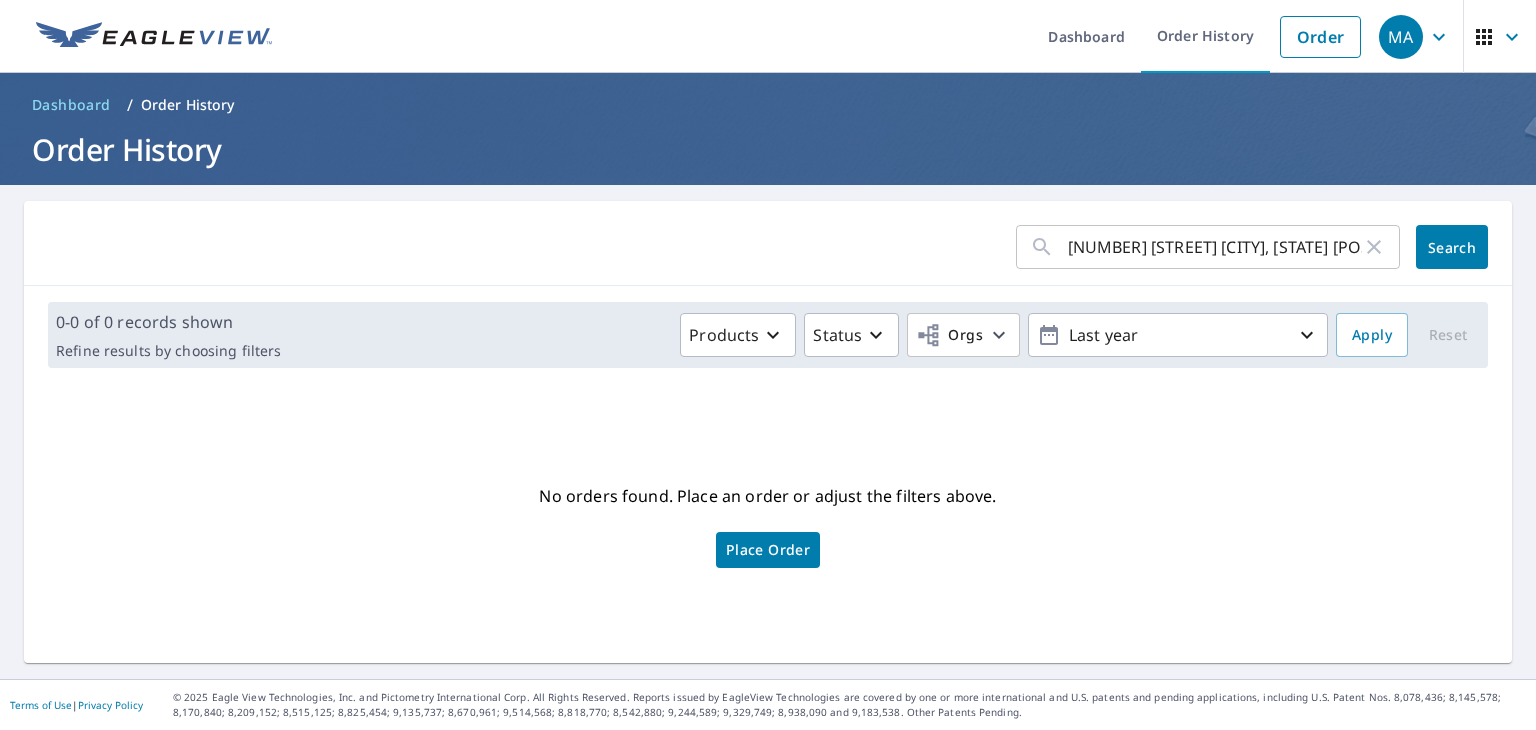 click on "Place Order" at bounding box center (768, 550) 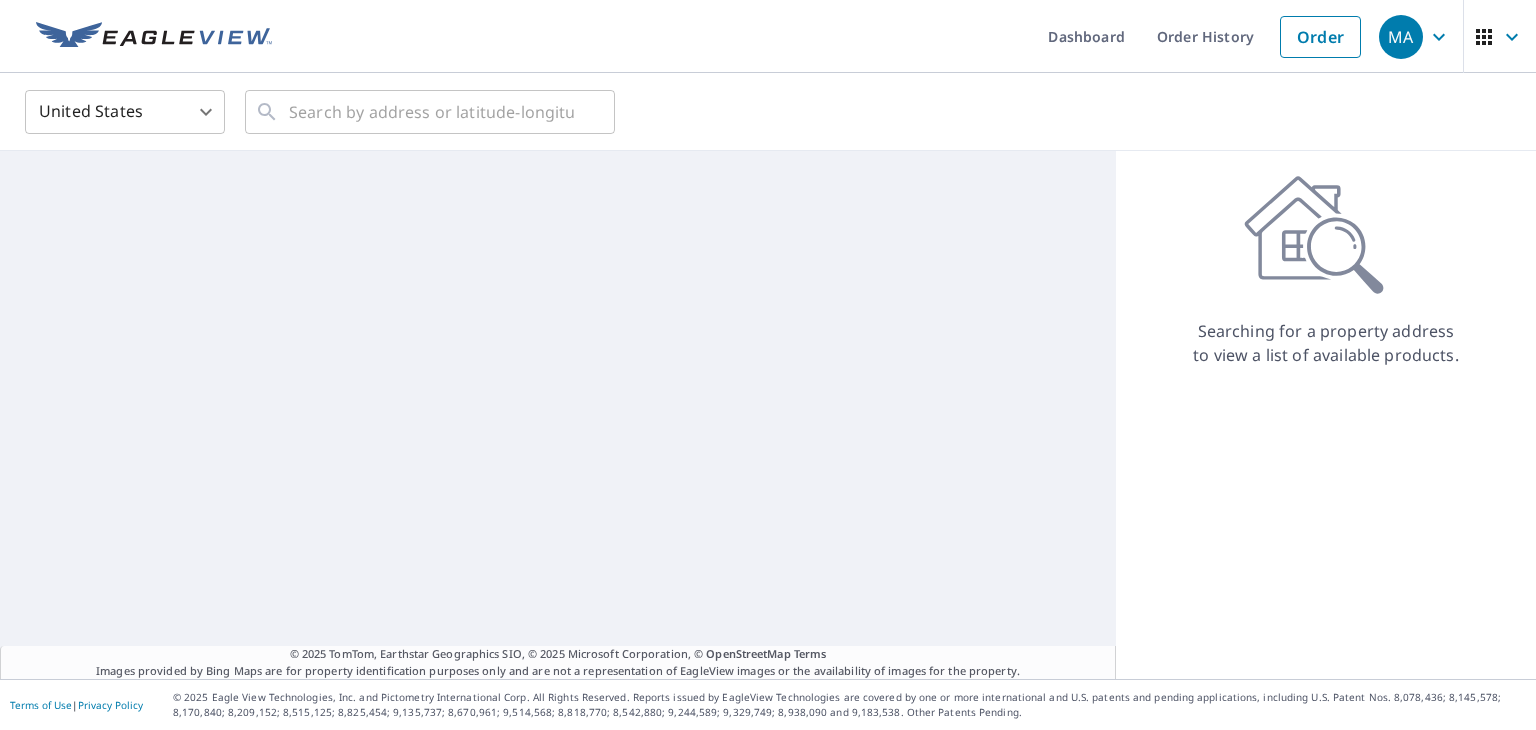 scroll, scrollTop: 0, scrollLeft: 0, axis: both 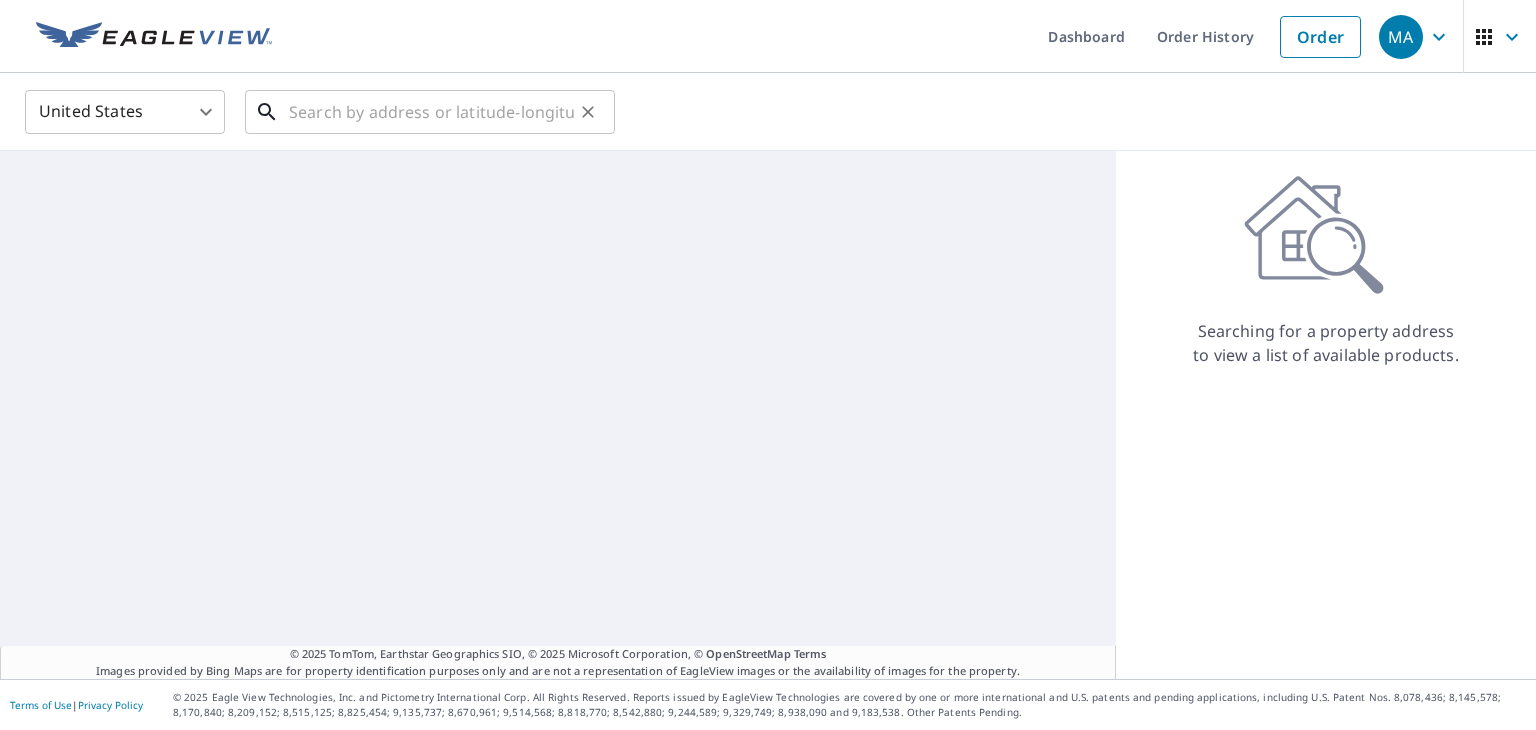click at bounding box center (431, 112) 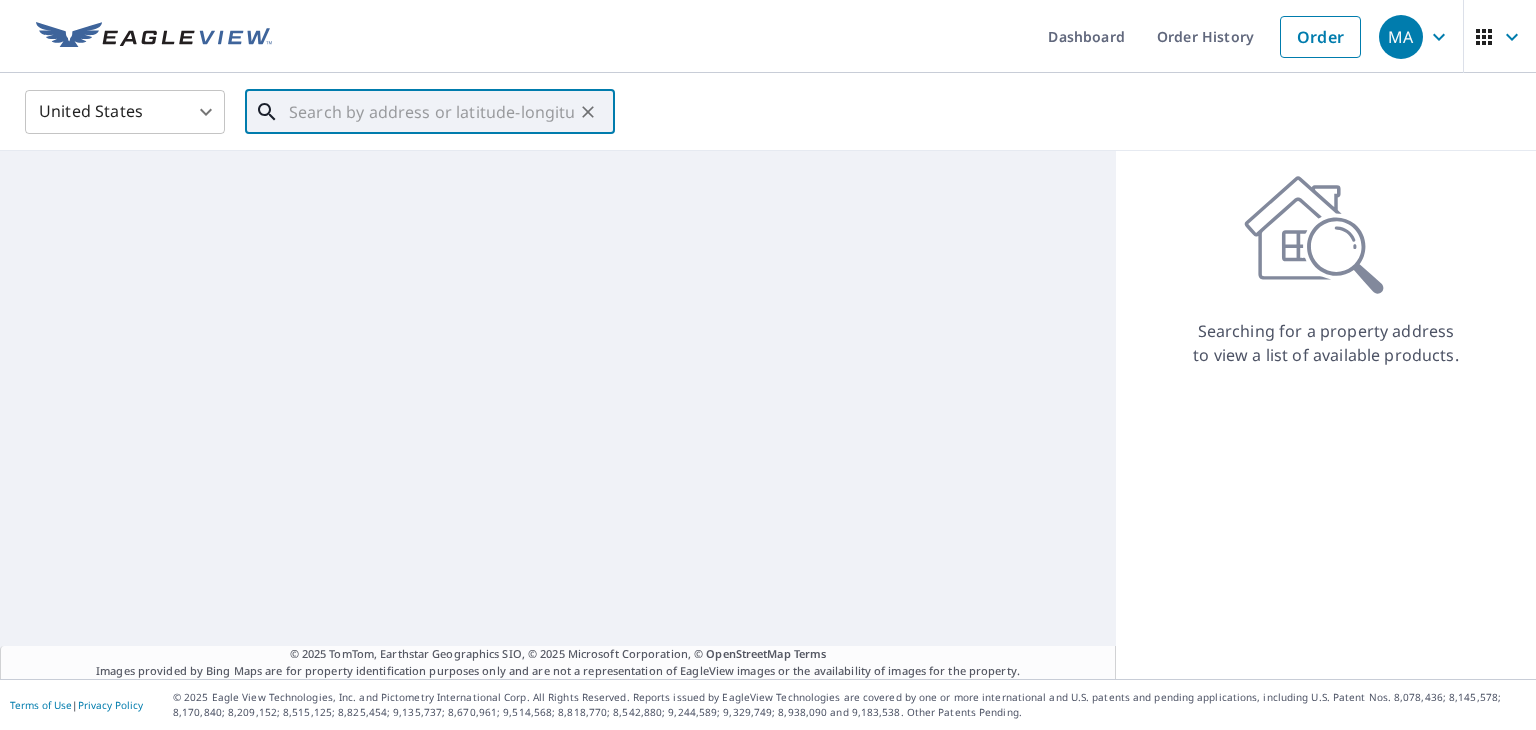 paste on "[NUMBER] [STREET] [CITY], [STATE] [POSTAL_CODE]" 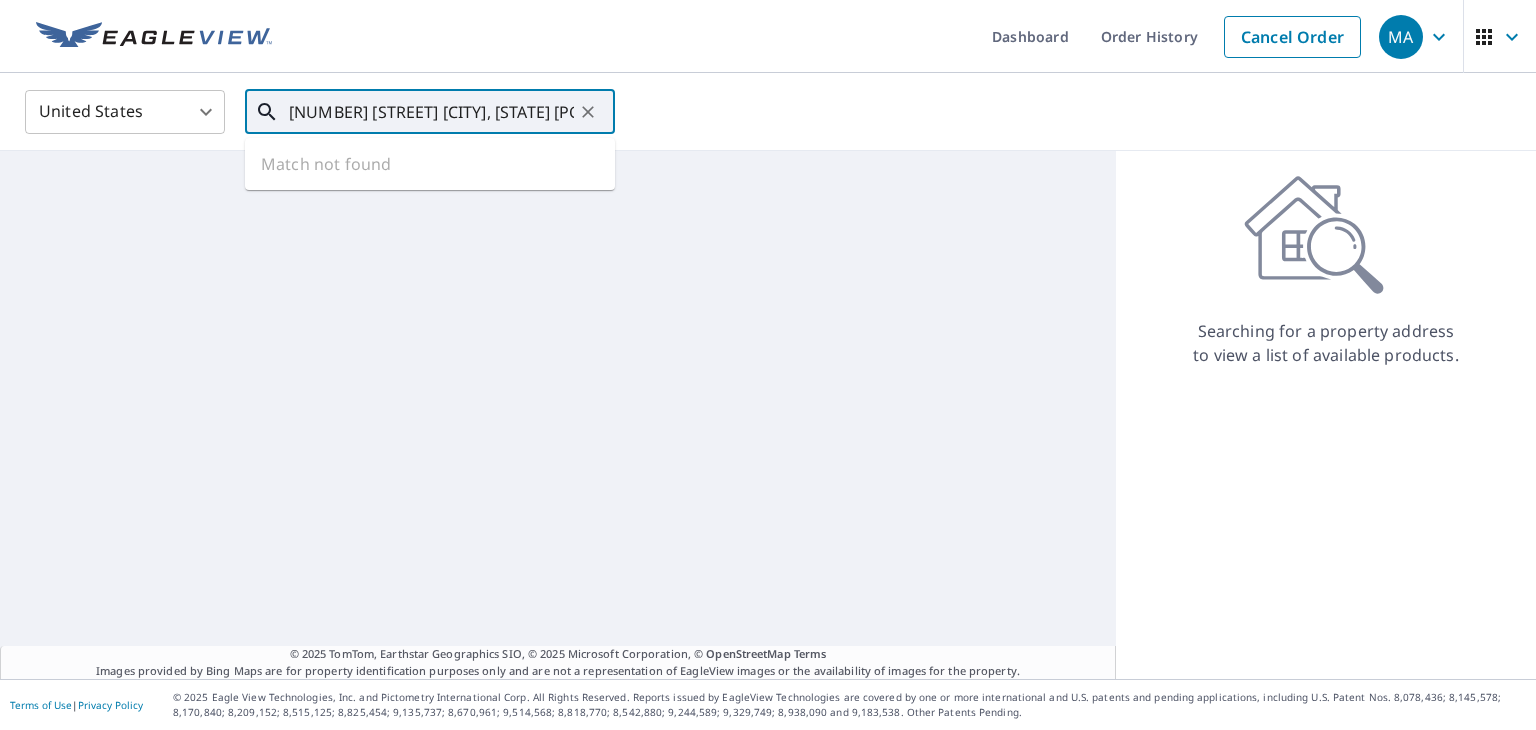 scroll, scrollTop: 0, scrollLeft: 29, axis: horizontal 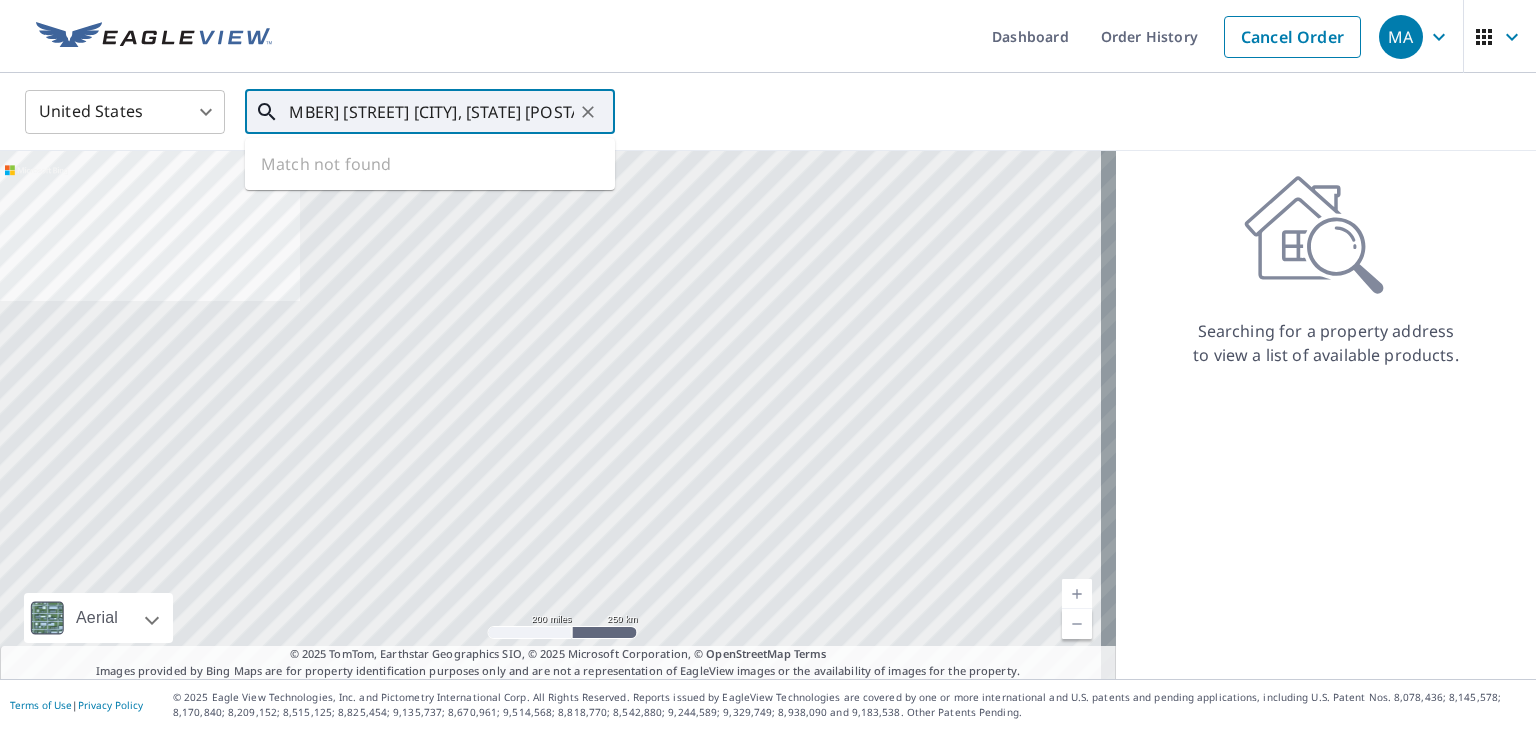 type on "[NUMBER] [STREET] [CITY], [STATE] [POSTAL_CODE]" 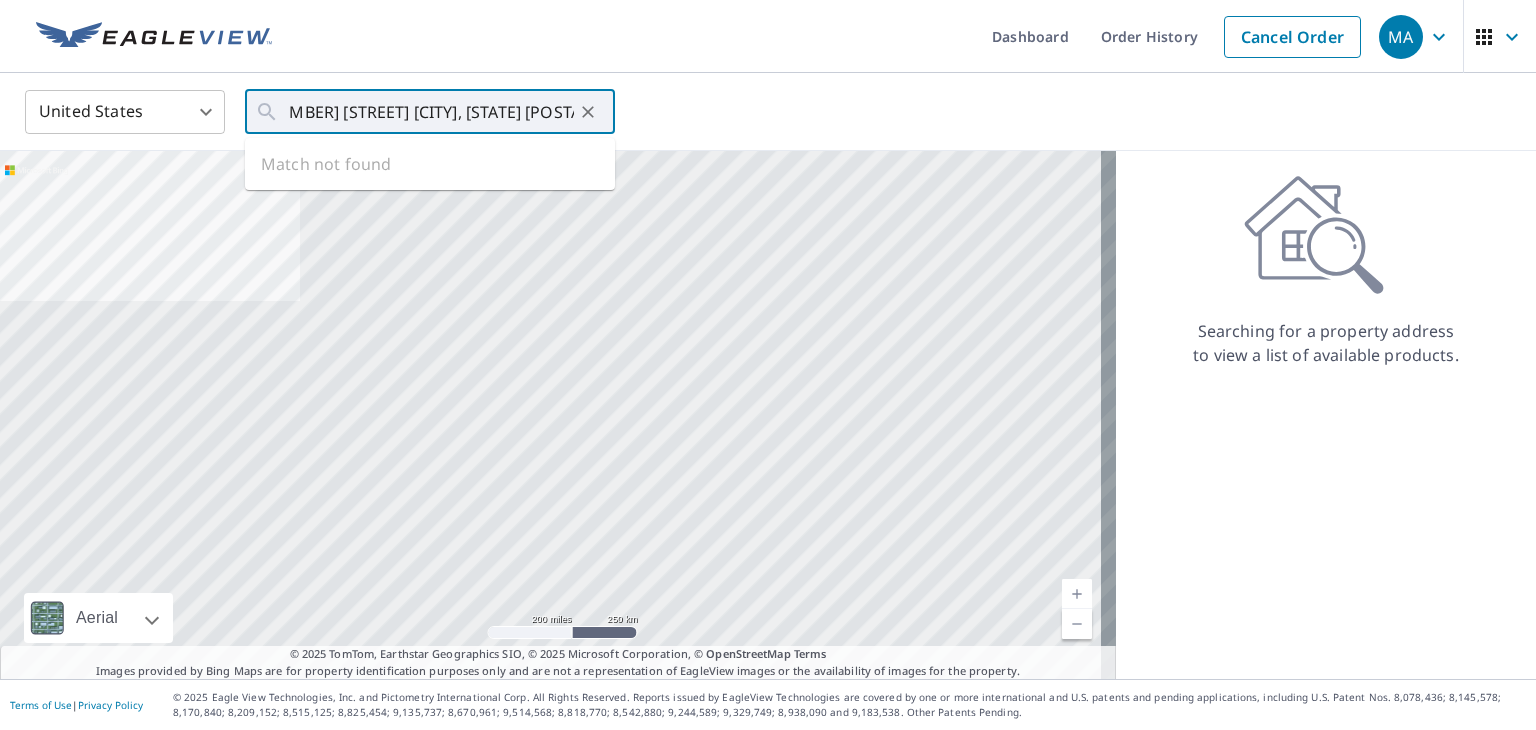 scroll, scrollTop: 0, scrollLeft: 0, axis: both 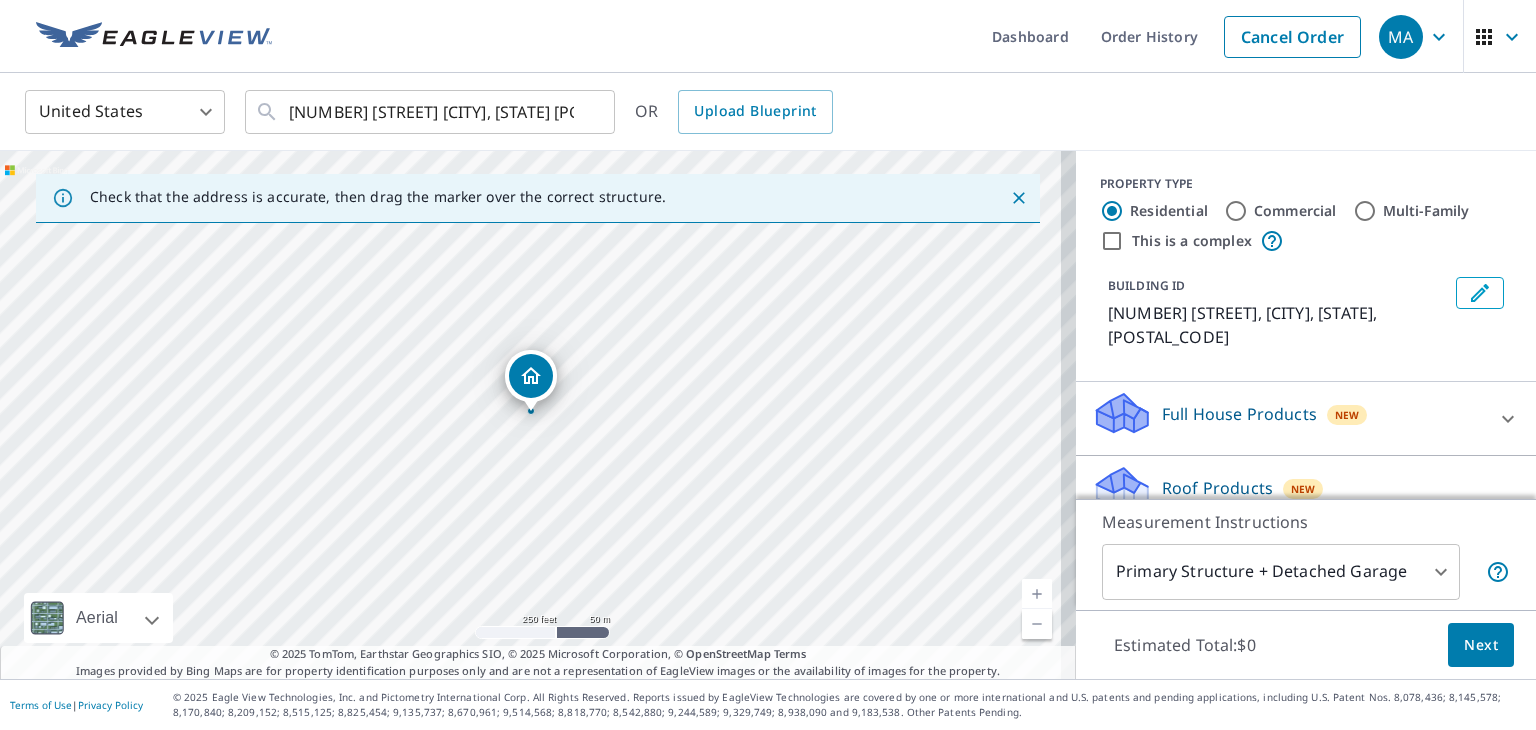 click on "Roof Products" at bounding box center (1217, 488) 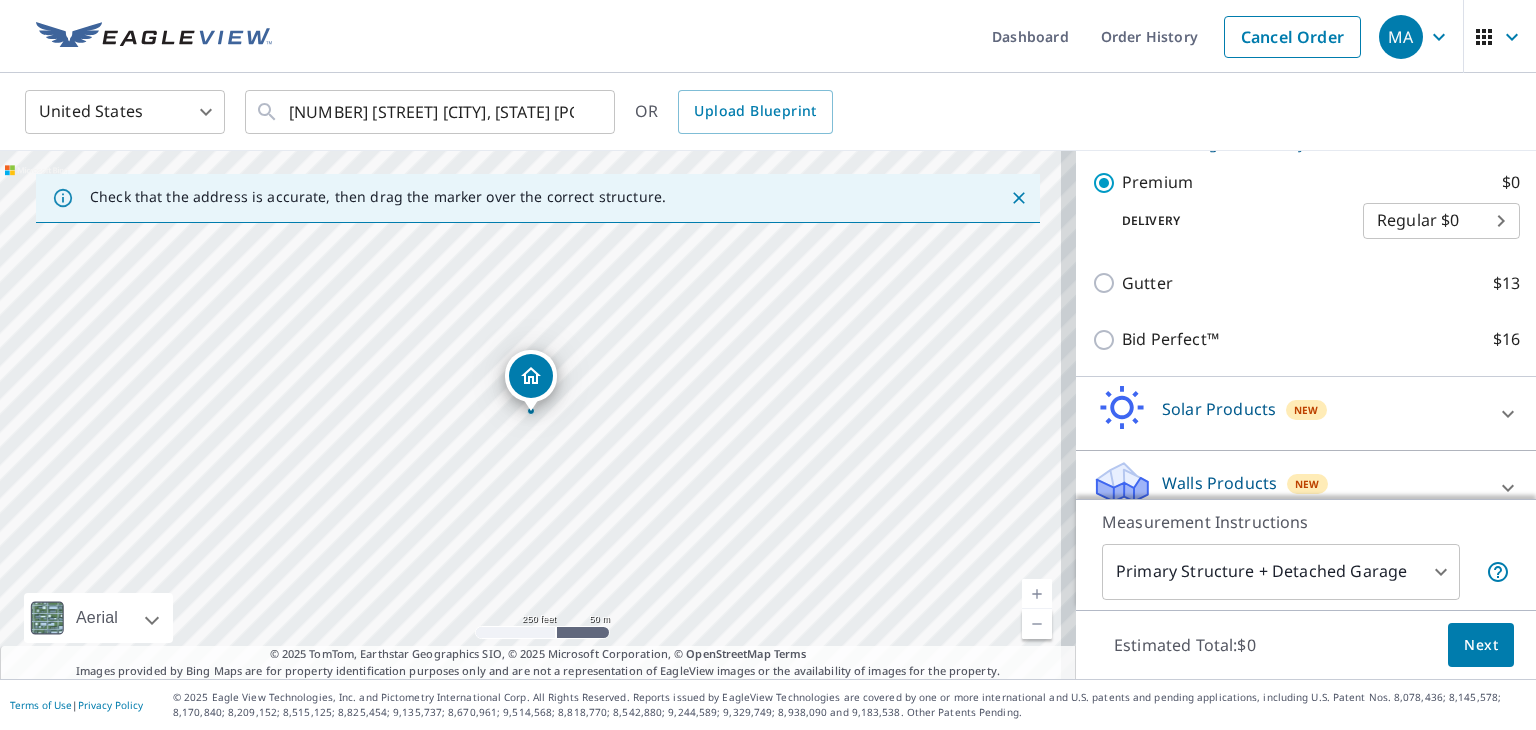 scroll, scrollTop: 388, scrollLeft: 0, axis: vertical 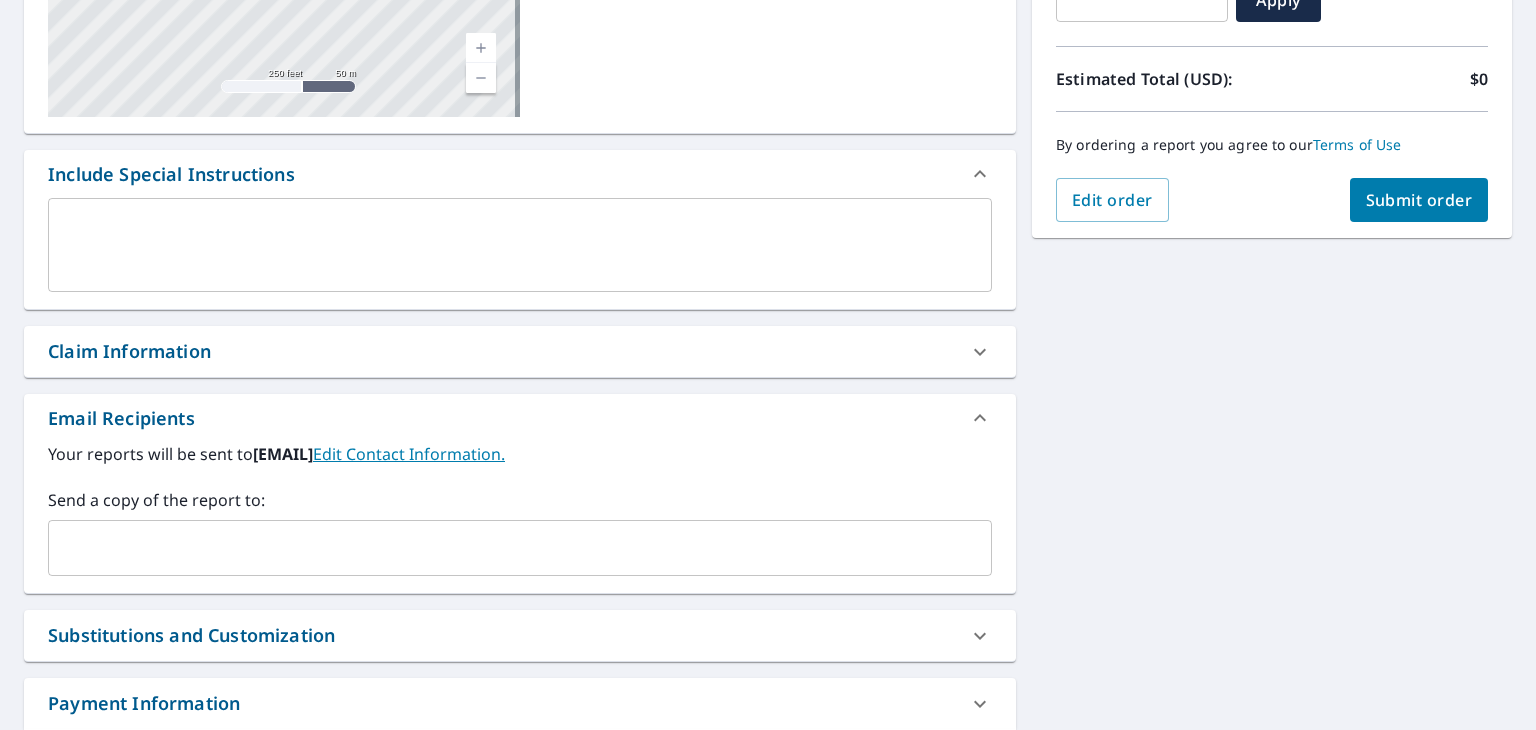 click at bounding box center [505, 548] 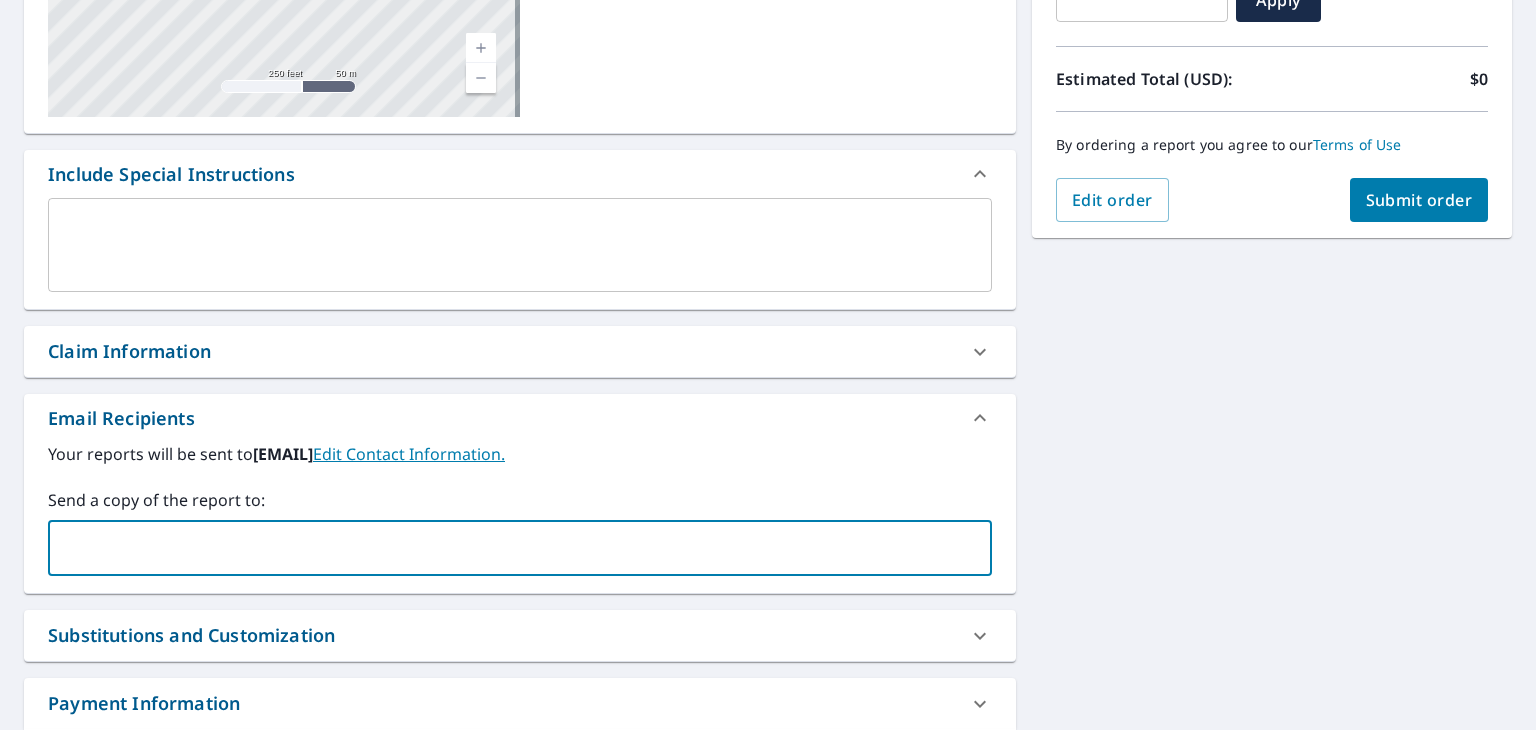 paste on "[EMAIL]" 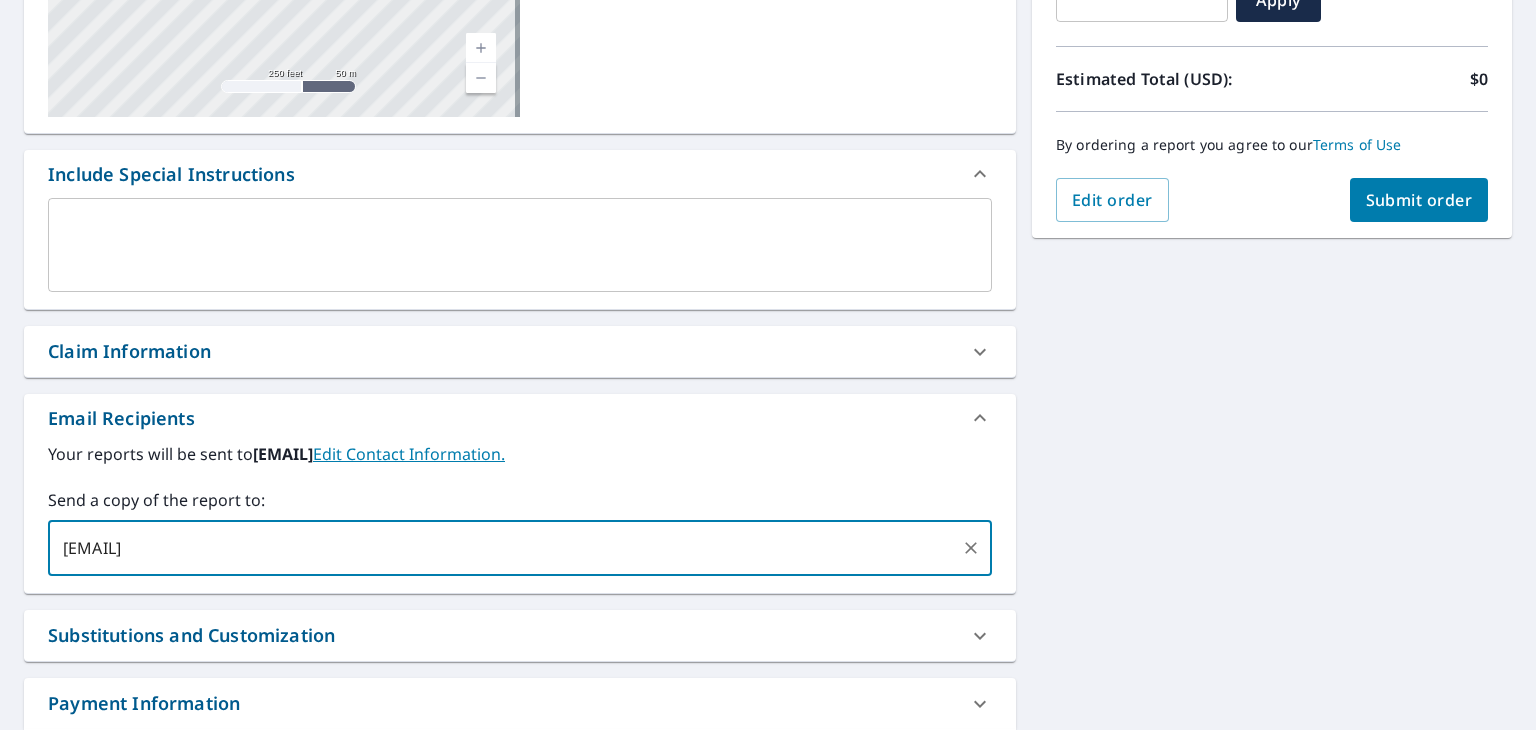 type 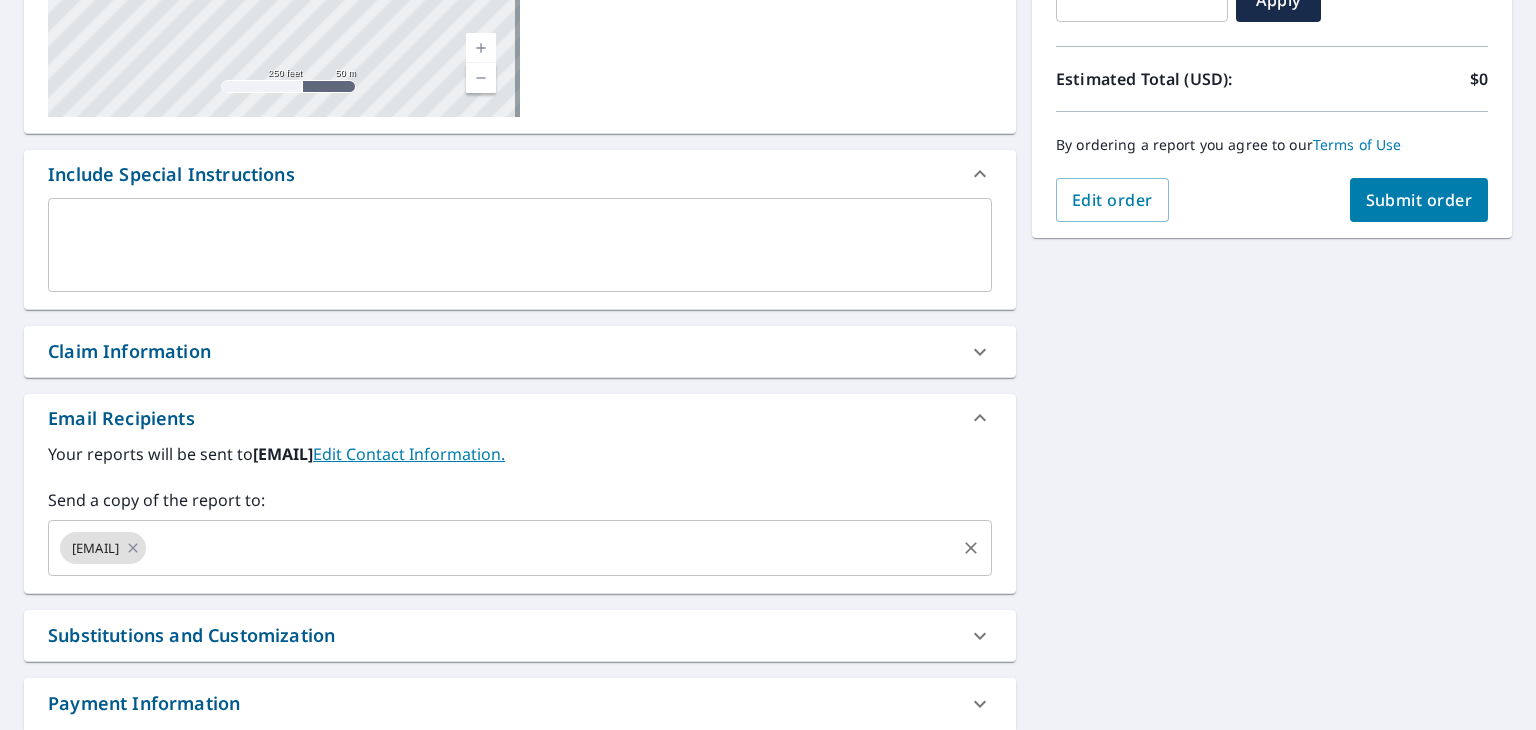 click at bounding box center [551, 548] 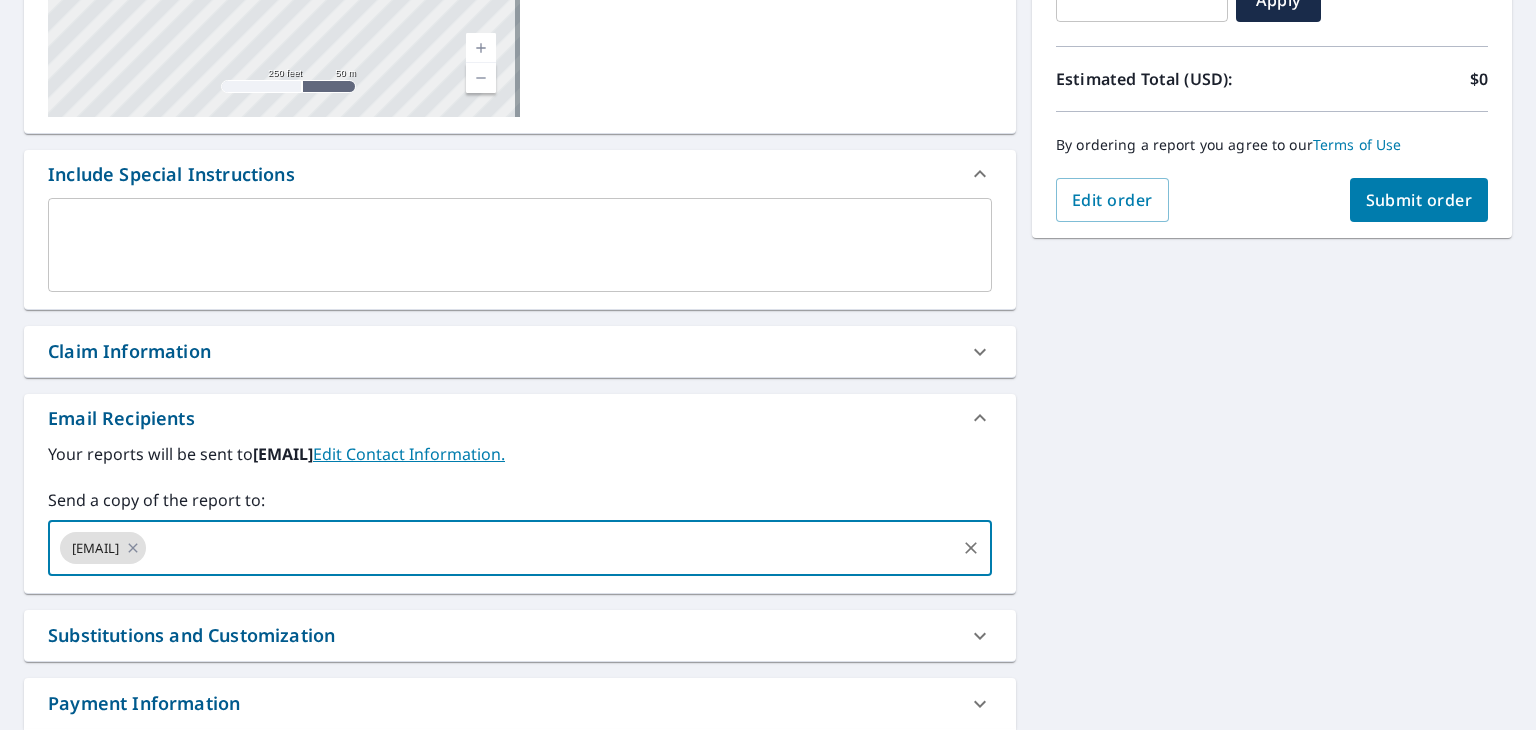 paste on "[EMAIL]" 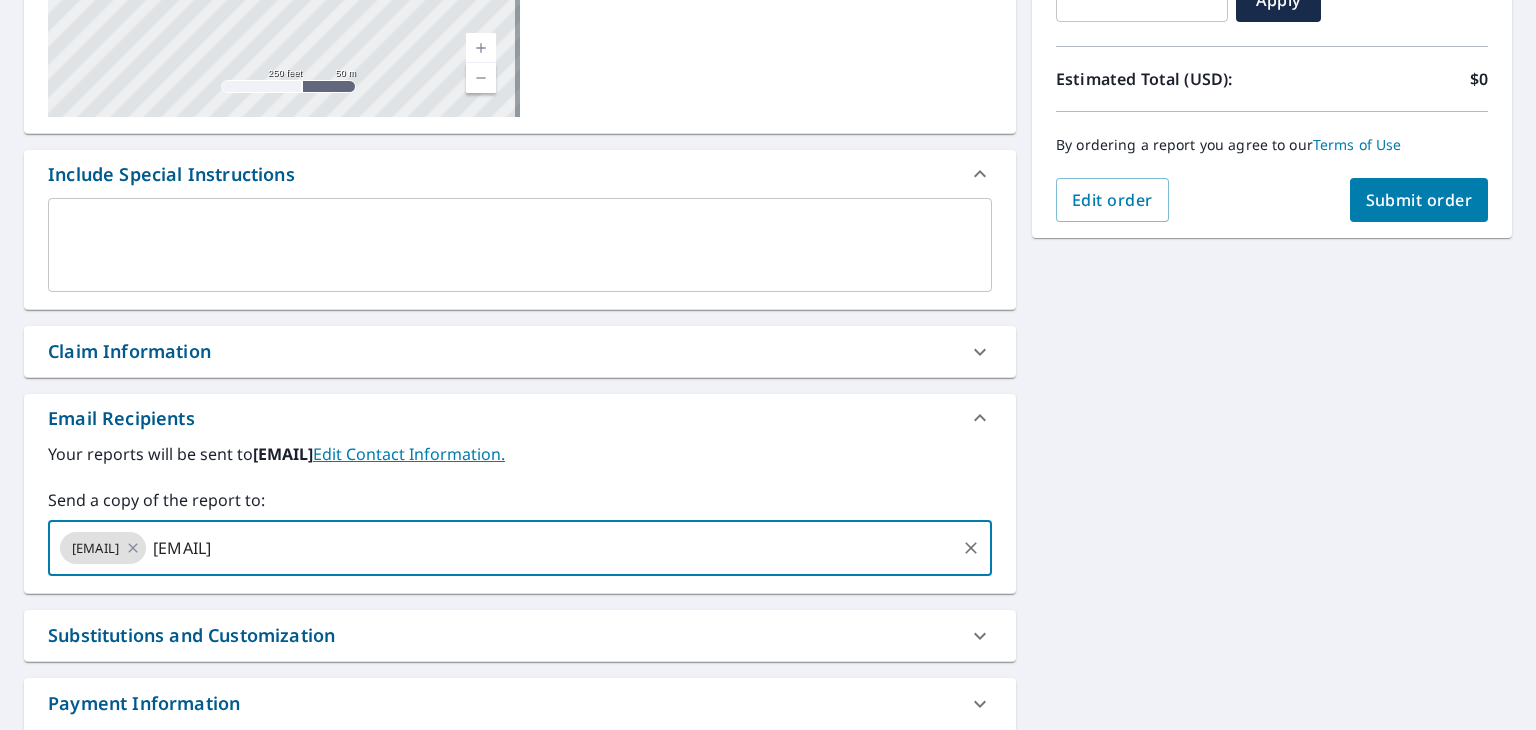 type 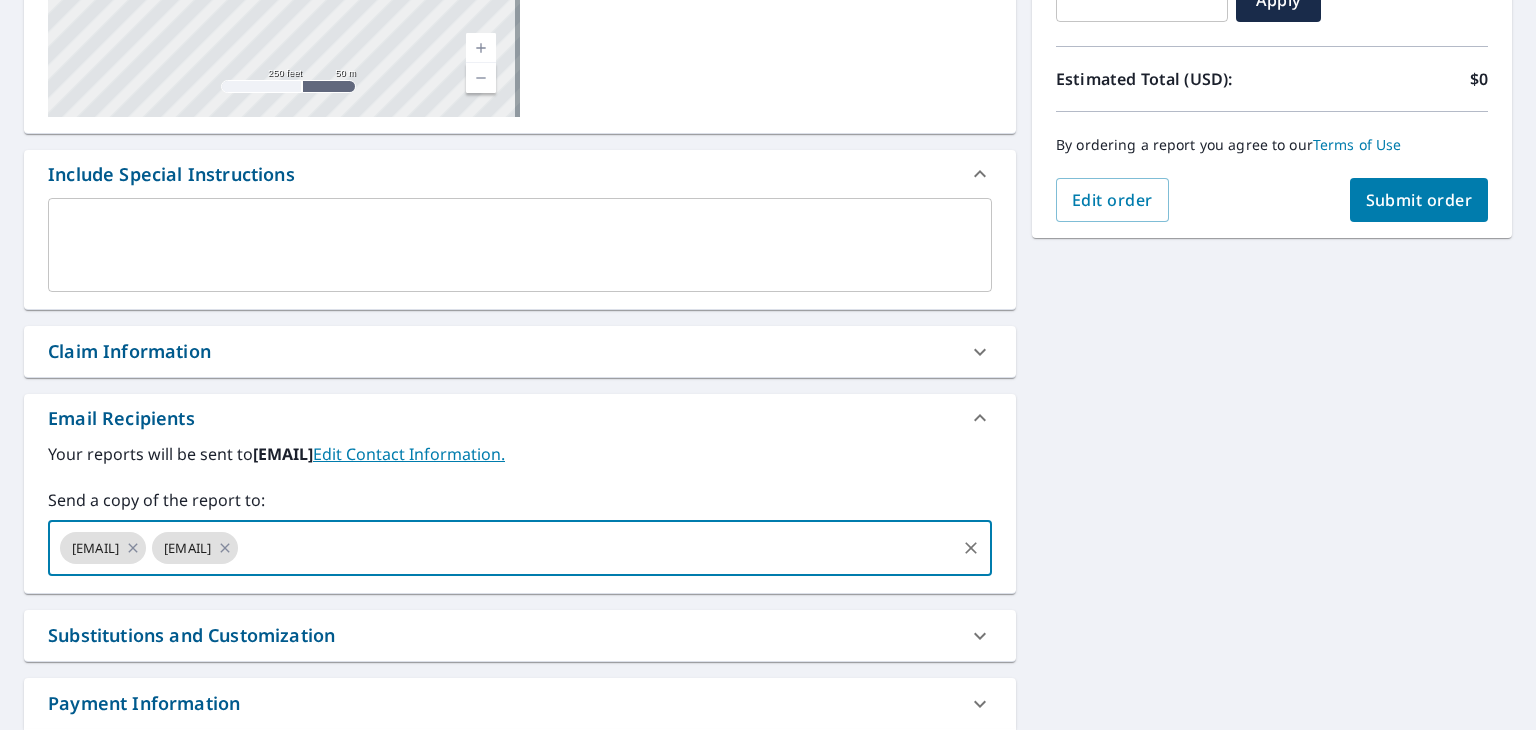 click at bounding box center (597, 548) 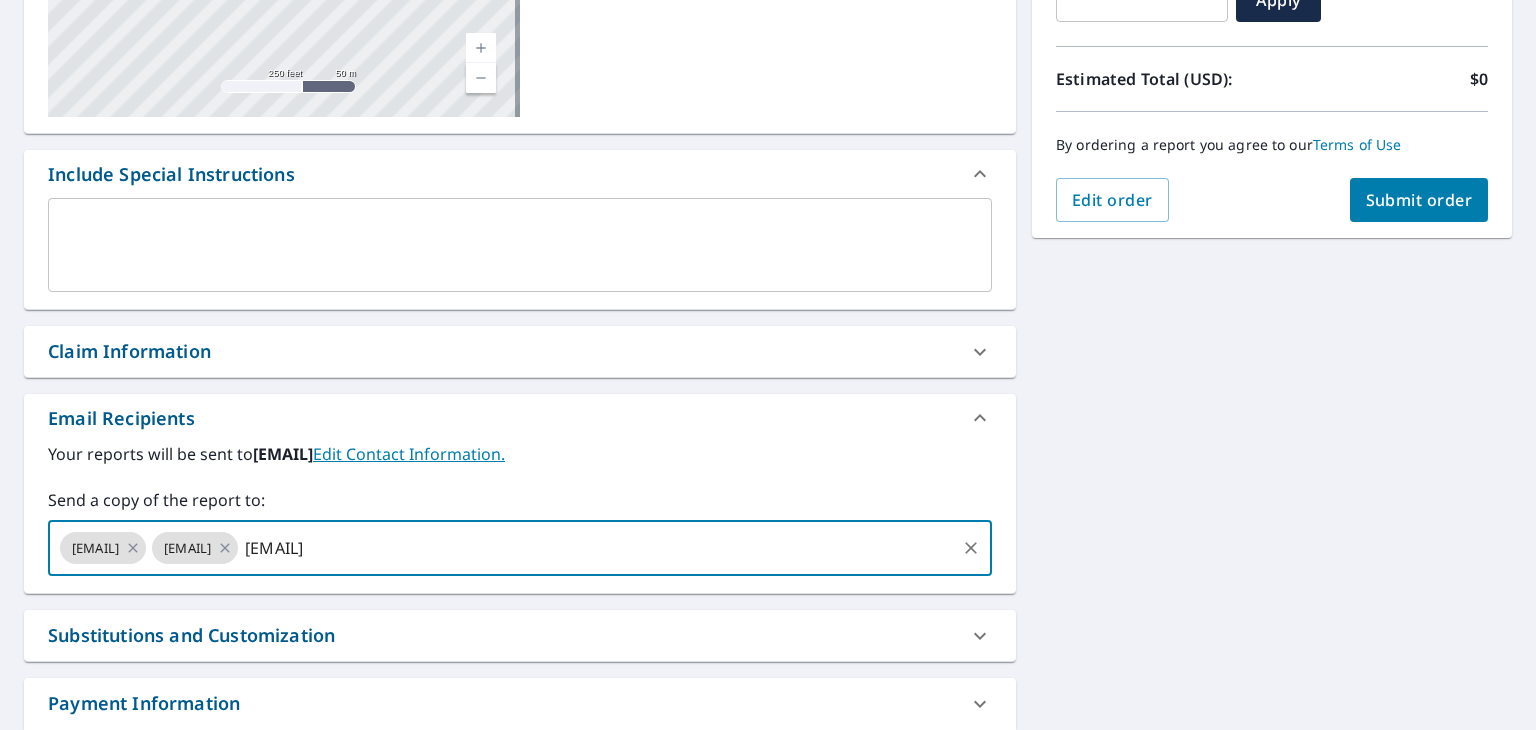 type 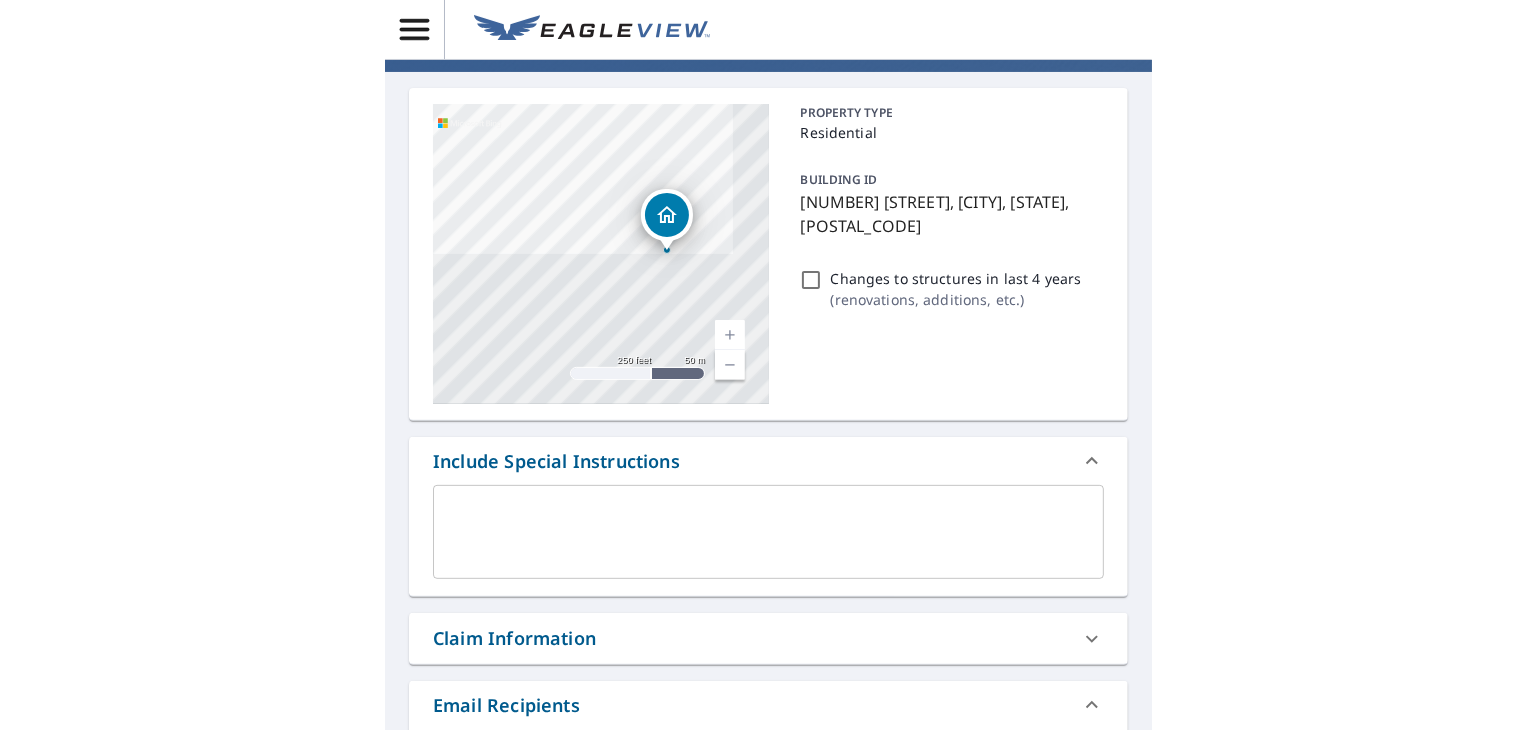 scroll, scrollTop: 87, scrollLeft: 0, axis: vertical 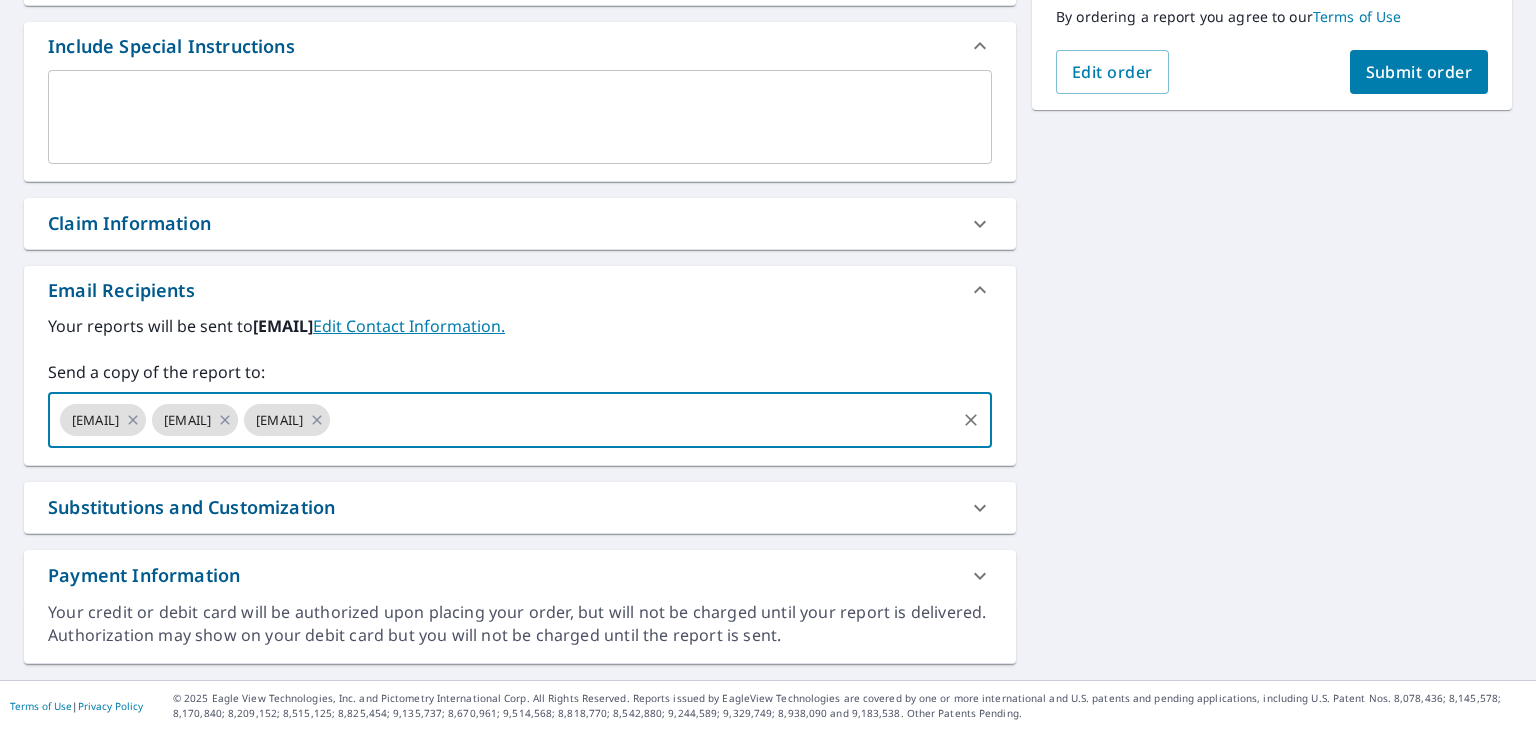 click on "Submit order" at bounding box center [1419, 72] 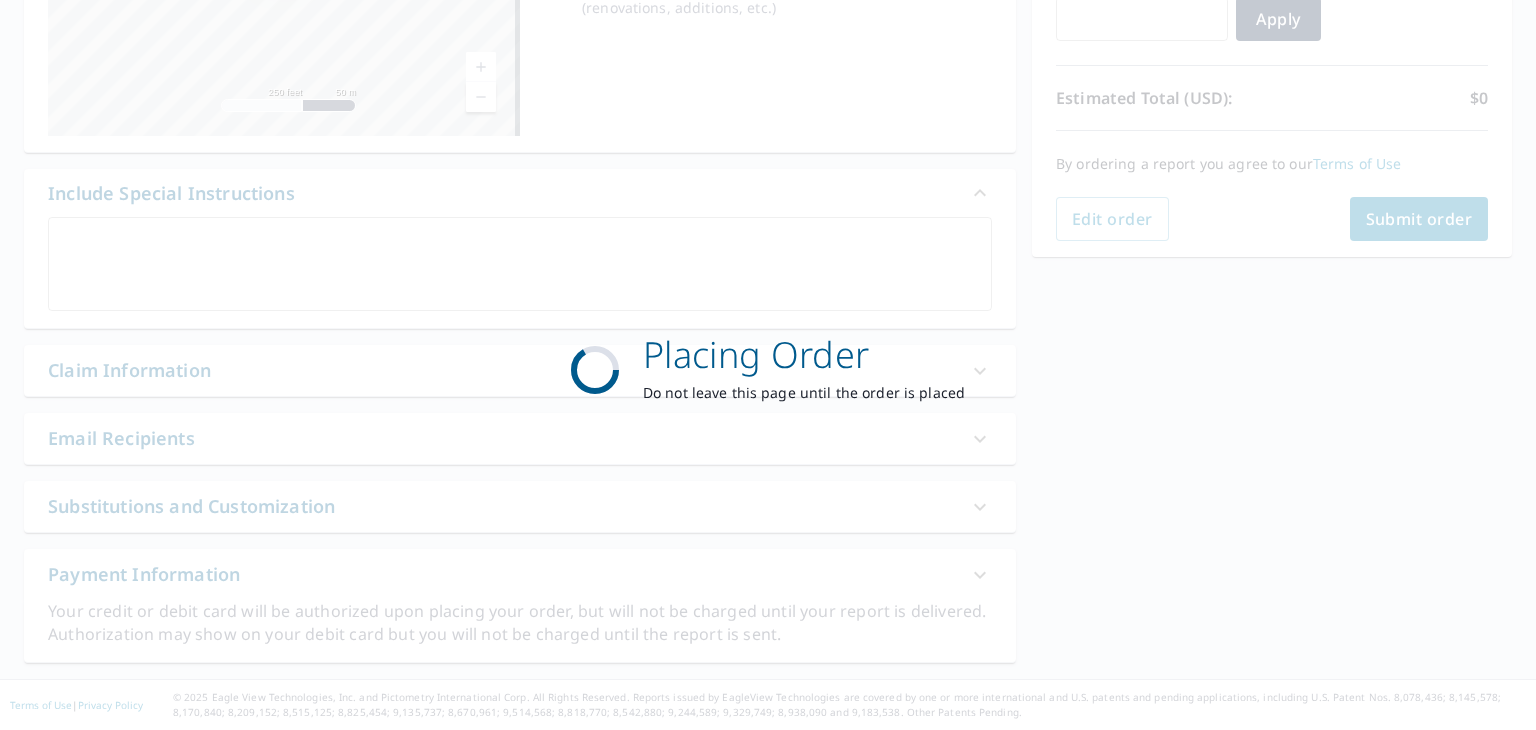 scroll, scrollTop: 380, scrollLeft: 0, axis: vertical 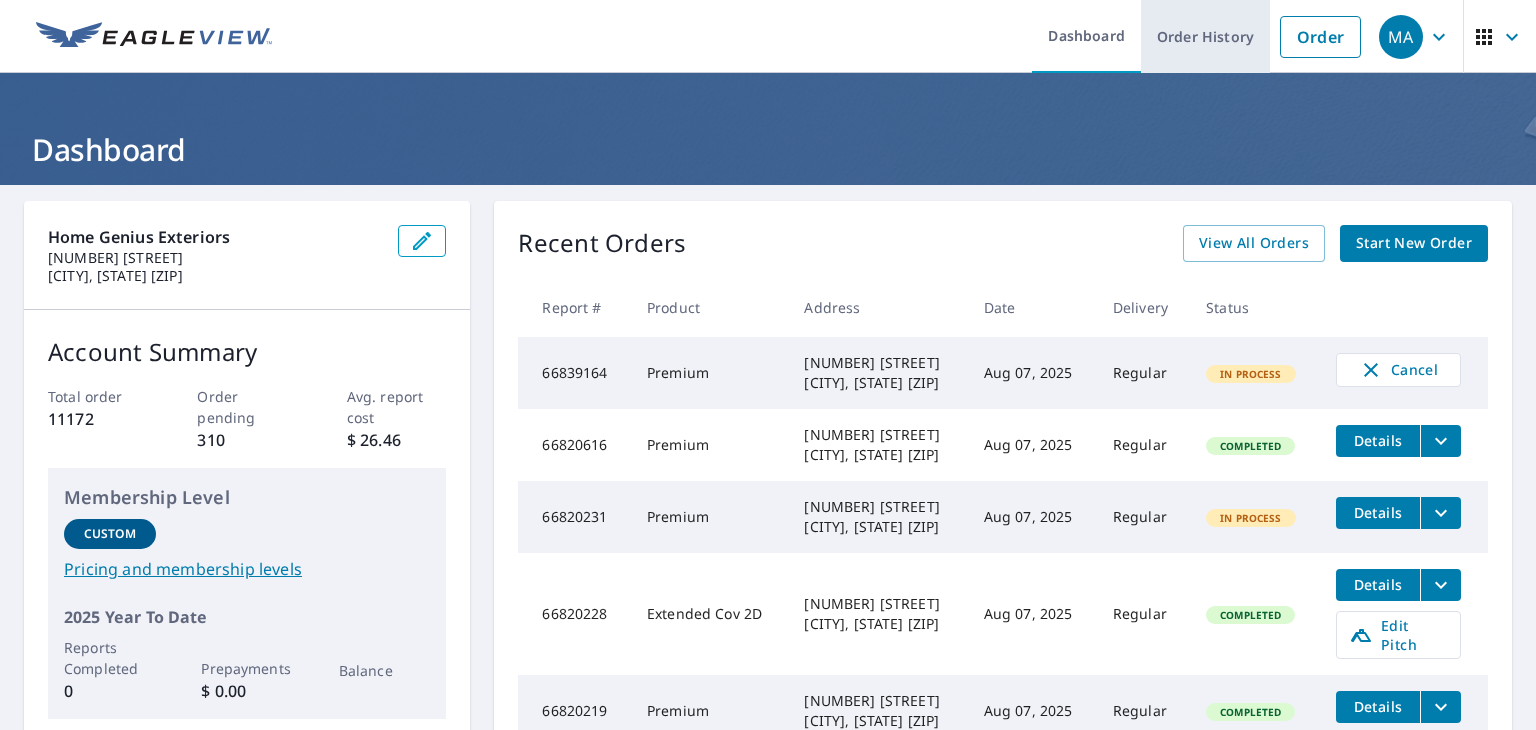 click on "Order History" at bounding box center [1205, 36] 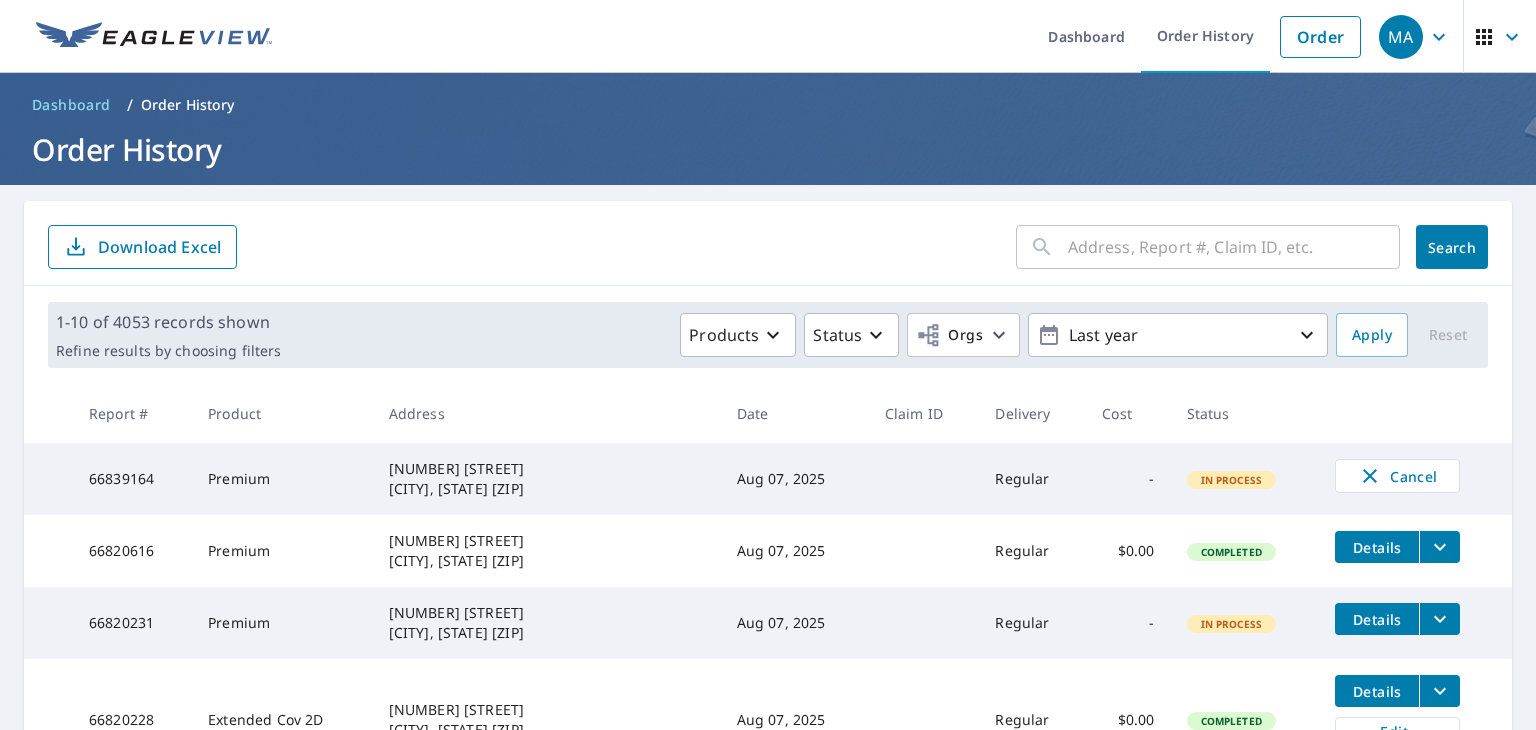 click at bounding box center (1234, 247) 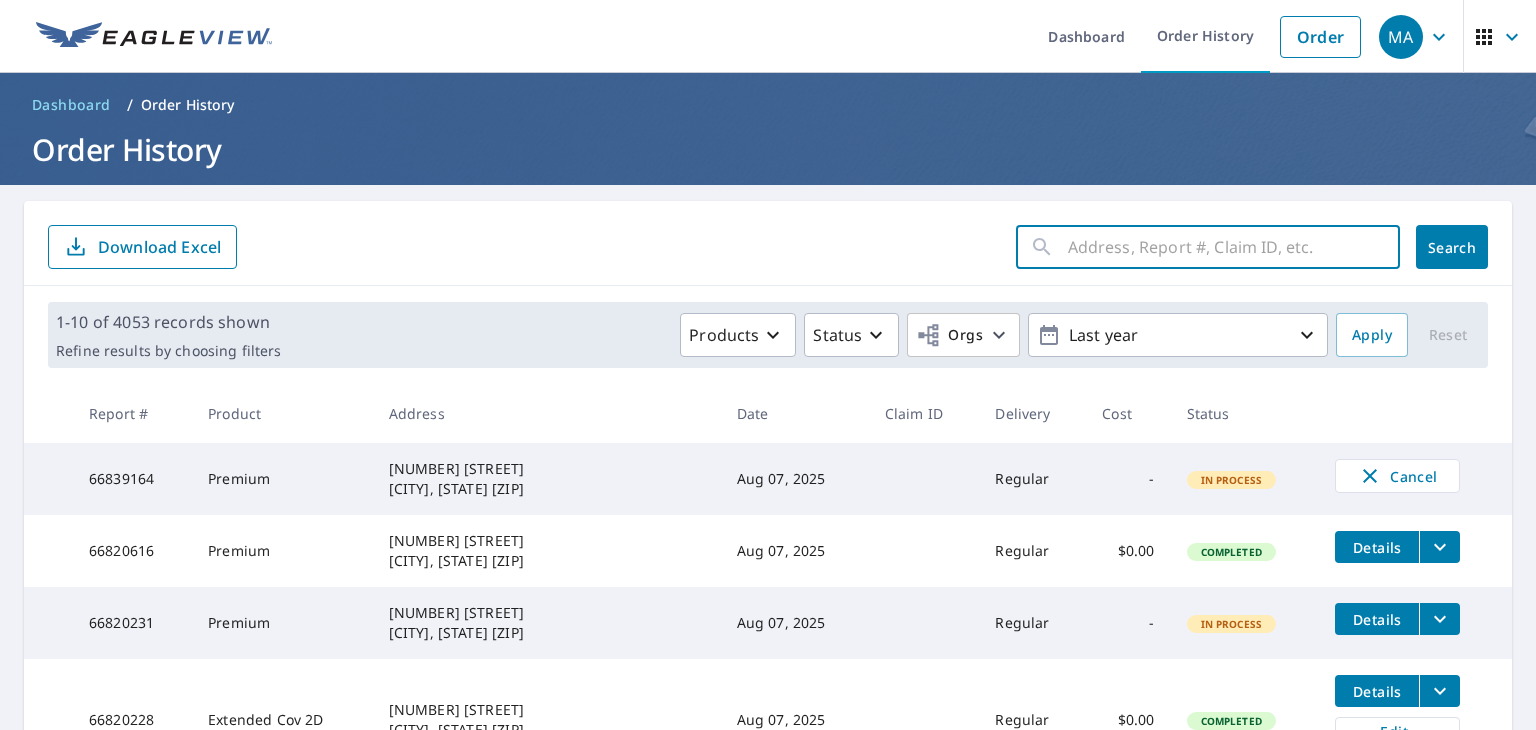 paste on "23574 Merry Branch Rd Accomac, VA 23301" 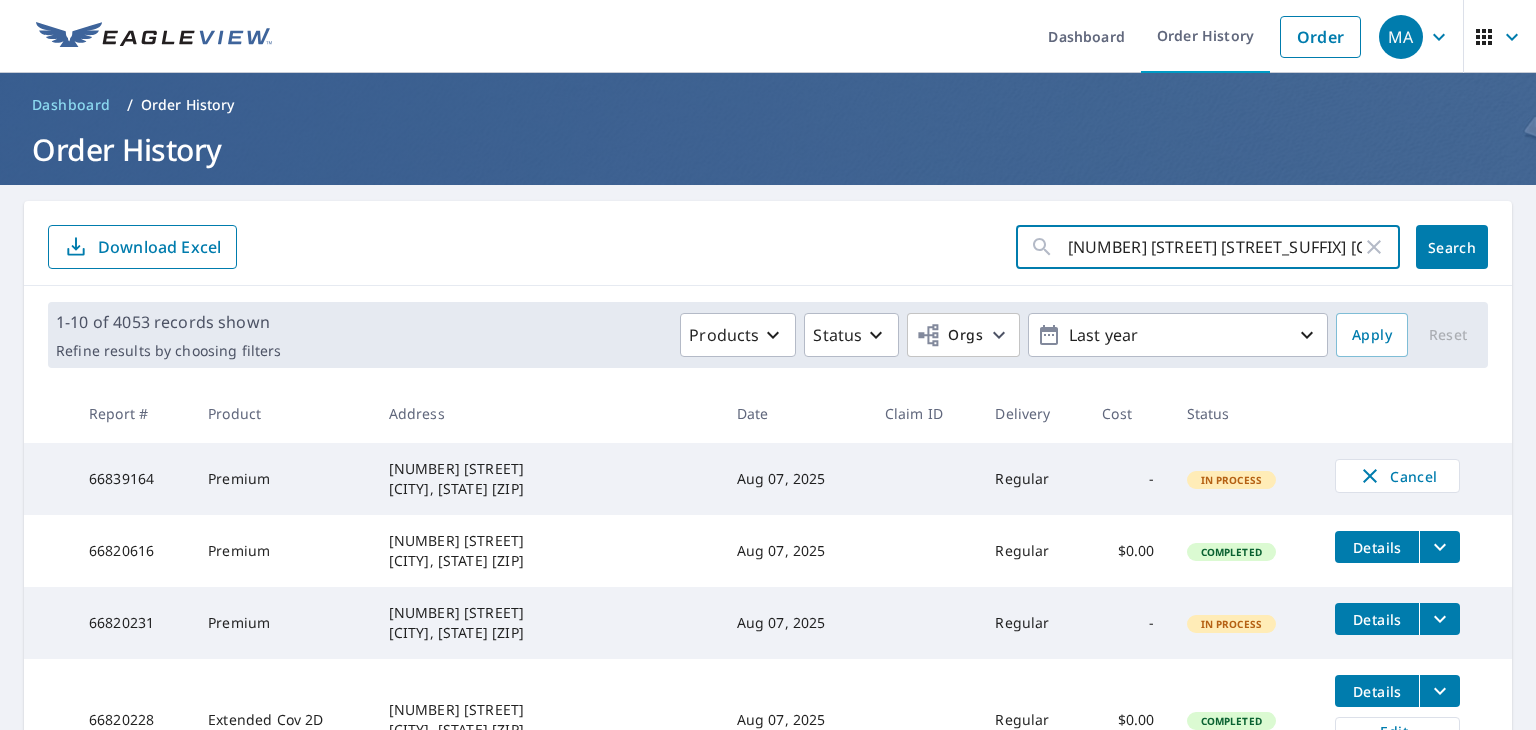 scroll, scrollTop: 0, scrollLeft: 36, axis: horizontal 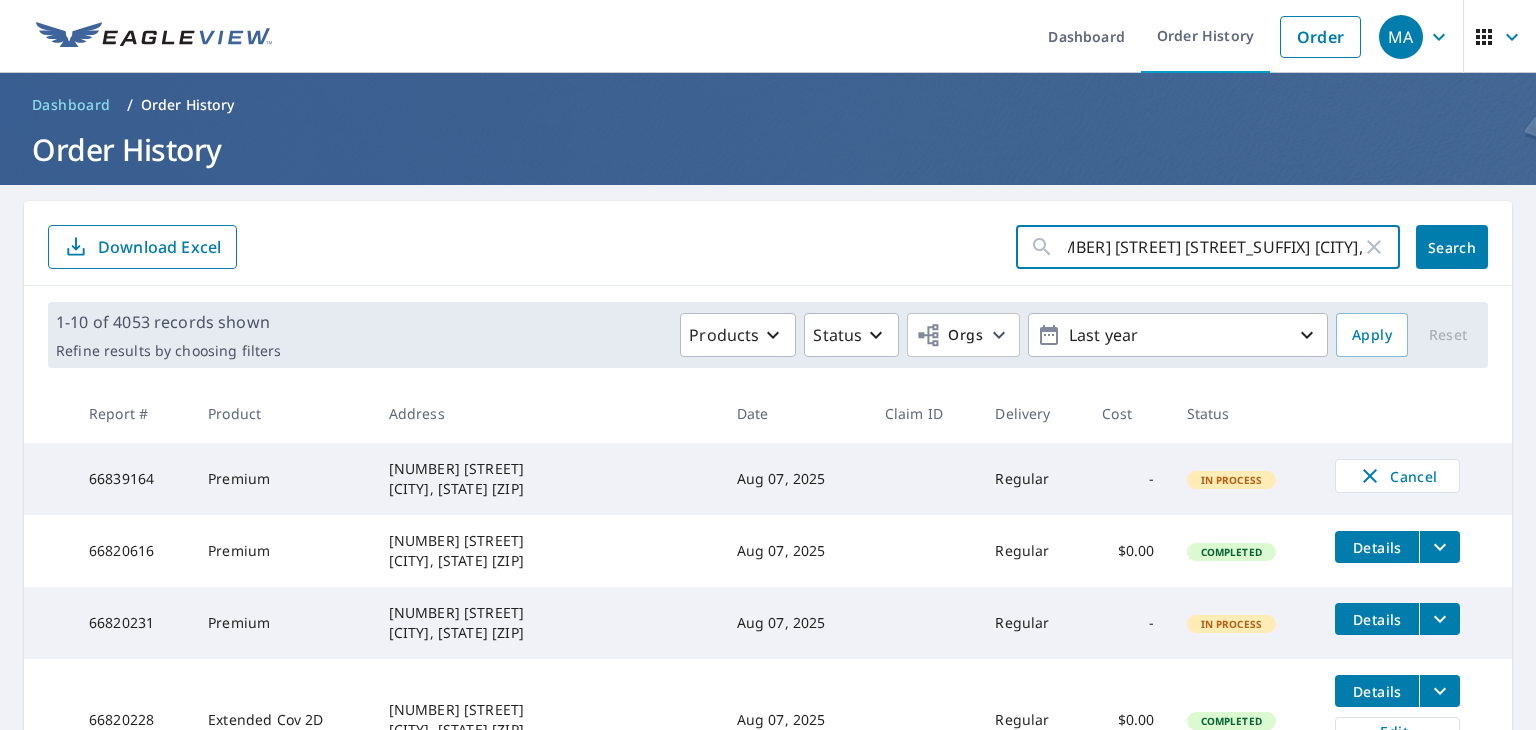 type on "23574 Merry Branch Rd Accomac, VA 23301" 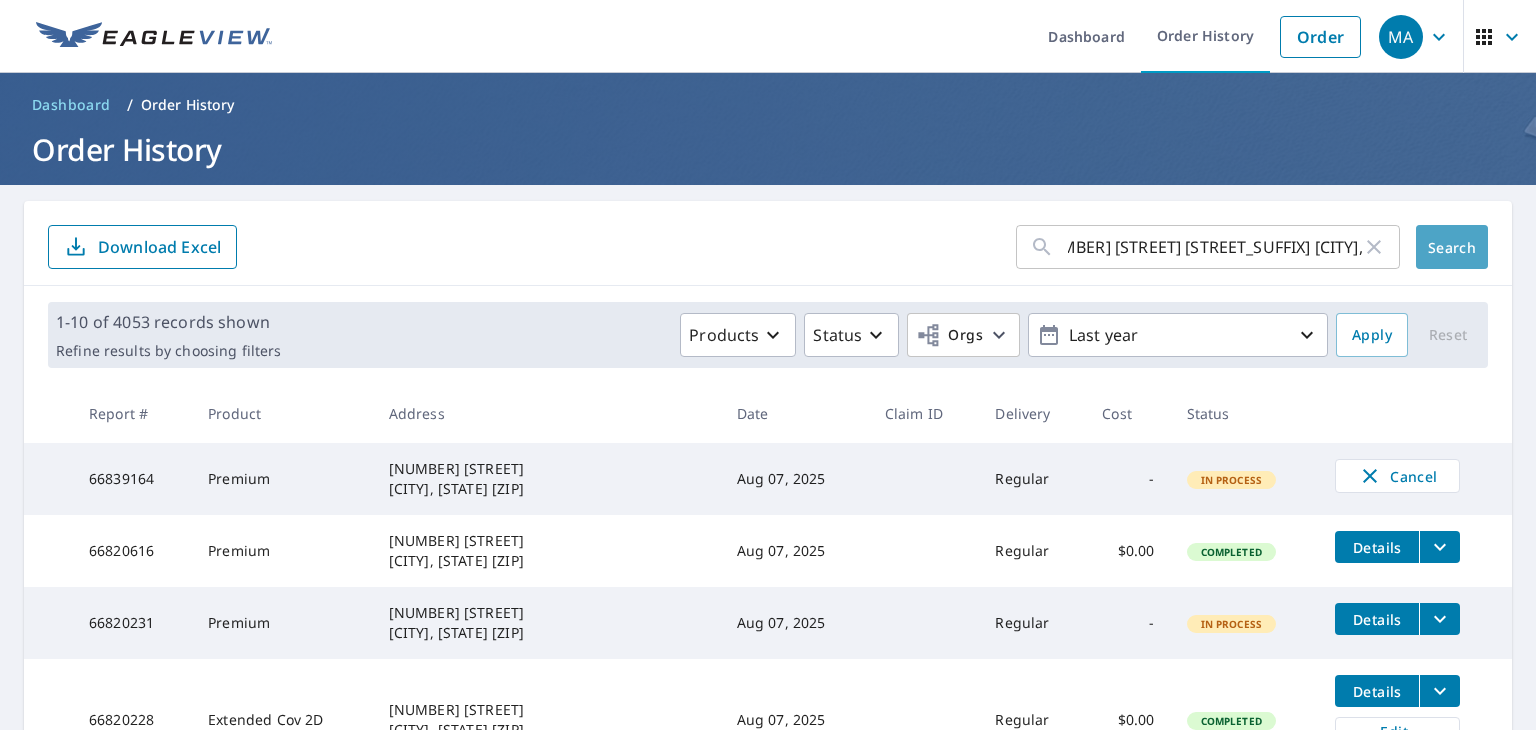 scroll, scrollTop: 0, scrollLeft: 0, axis: both 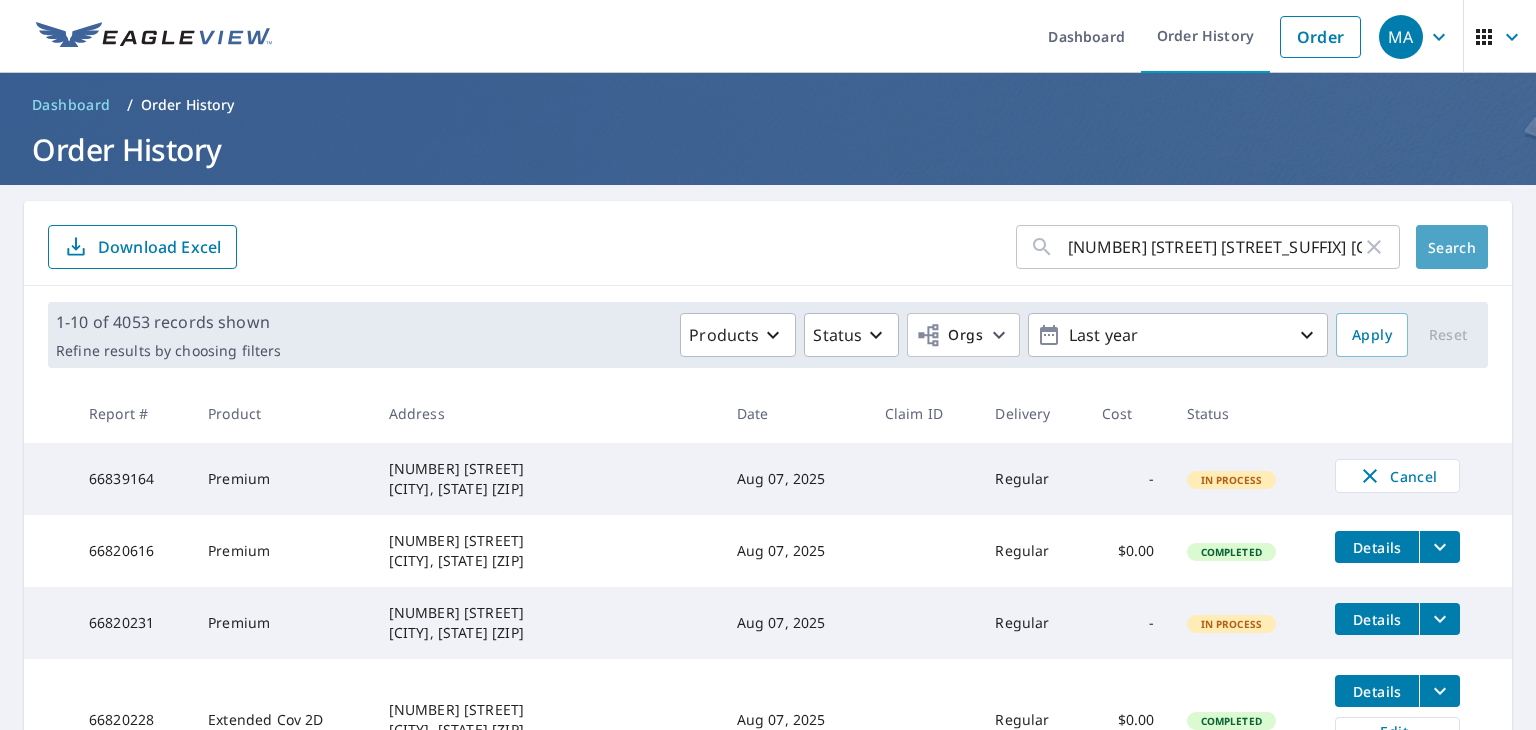 click on "Search" at bounding box center (1452, 247) 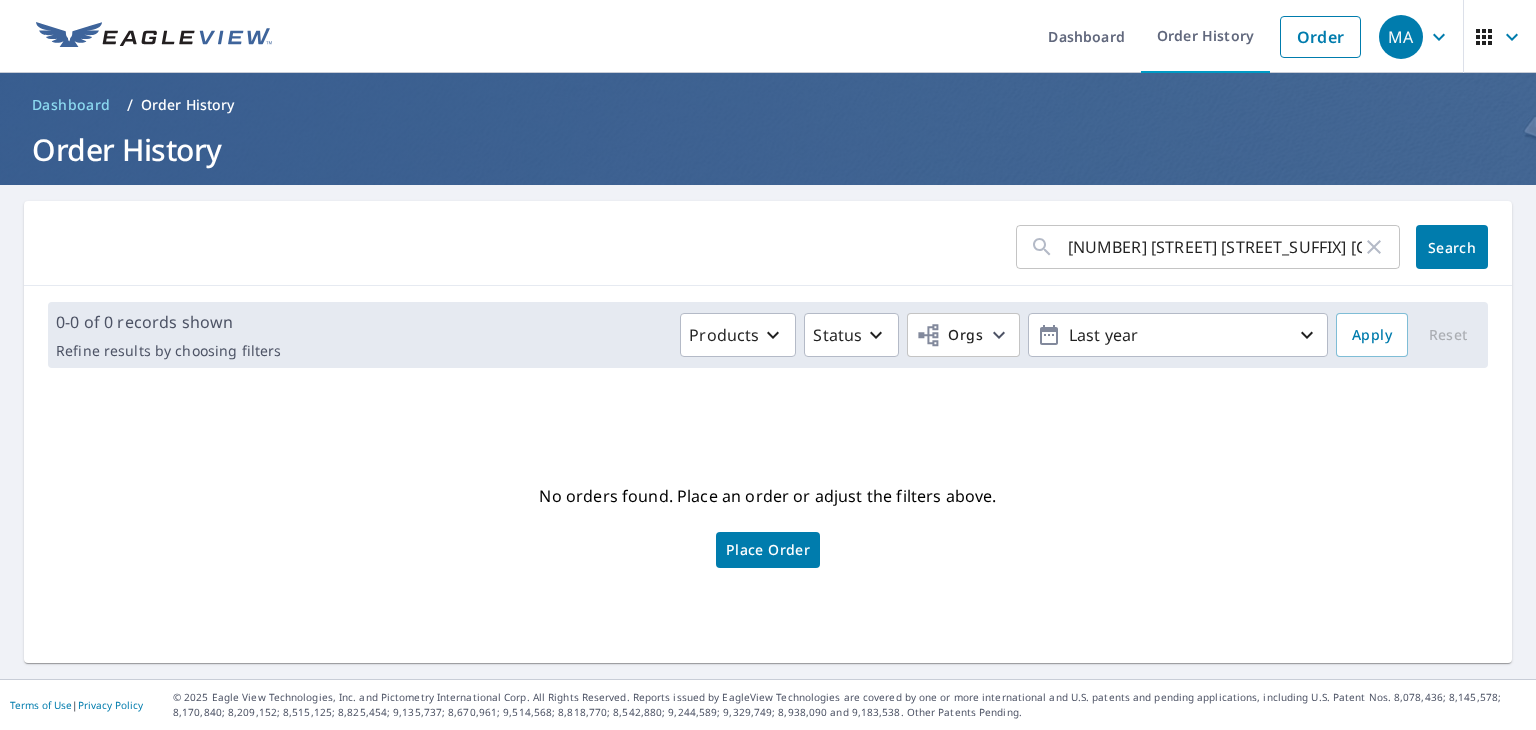 click on "Place Order" at bounding box center (768, 550) 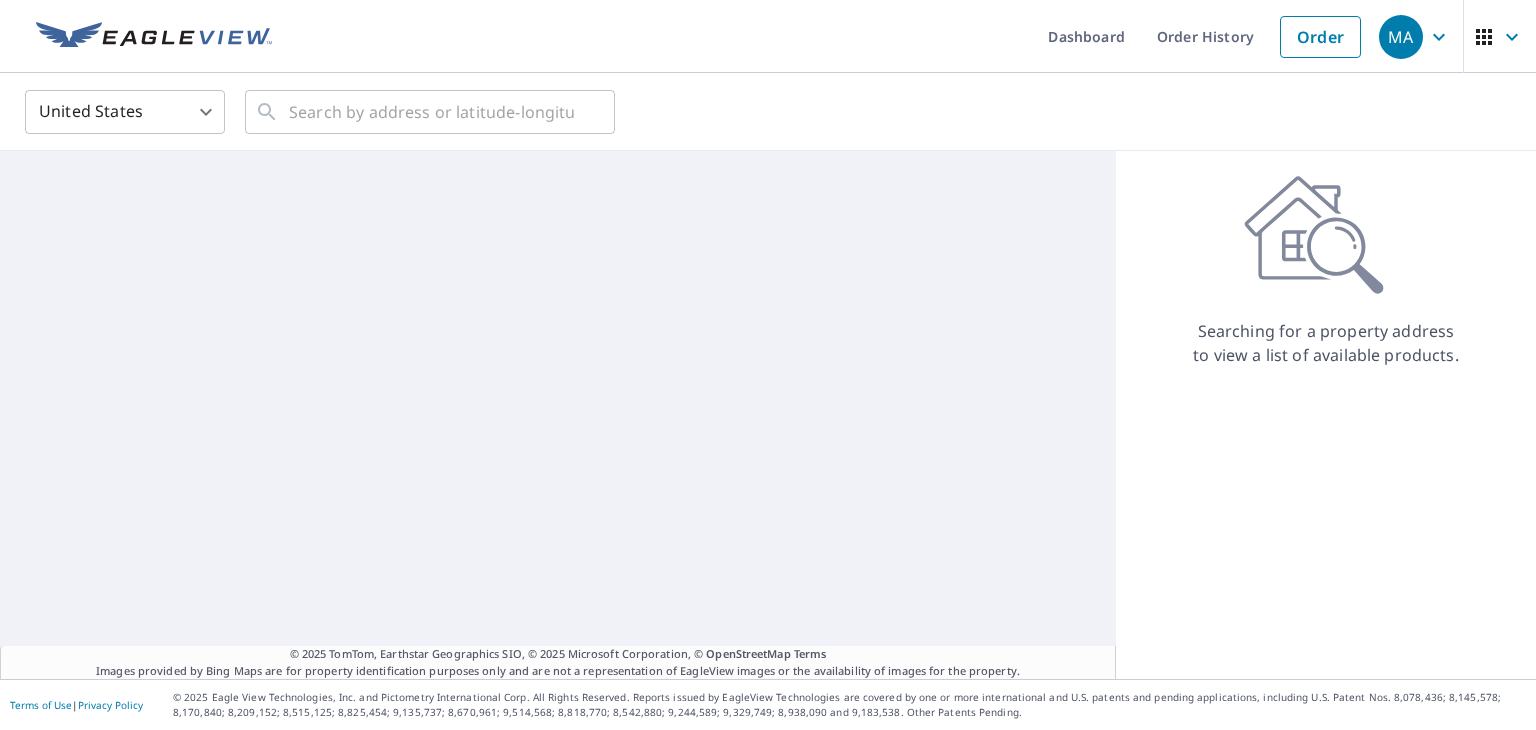 scroll, scrollTop: 0, scrollLeft: 0, axis: both 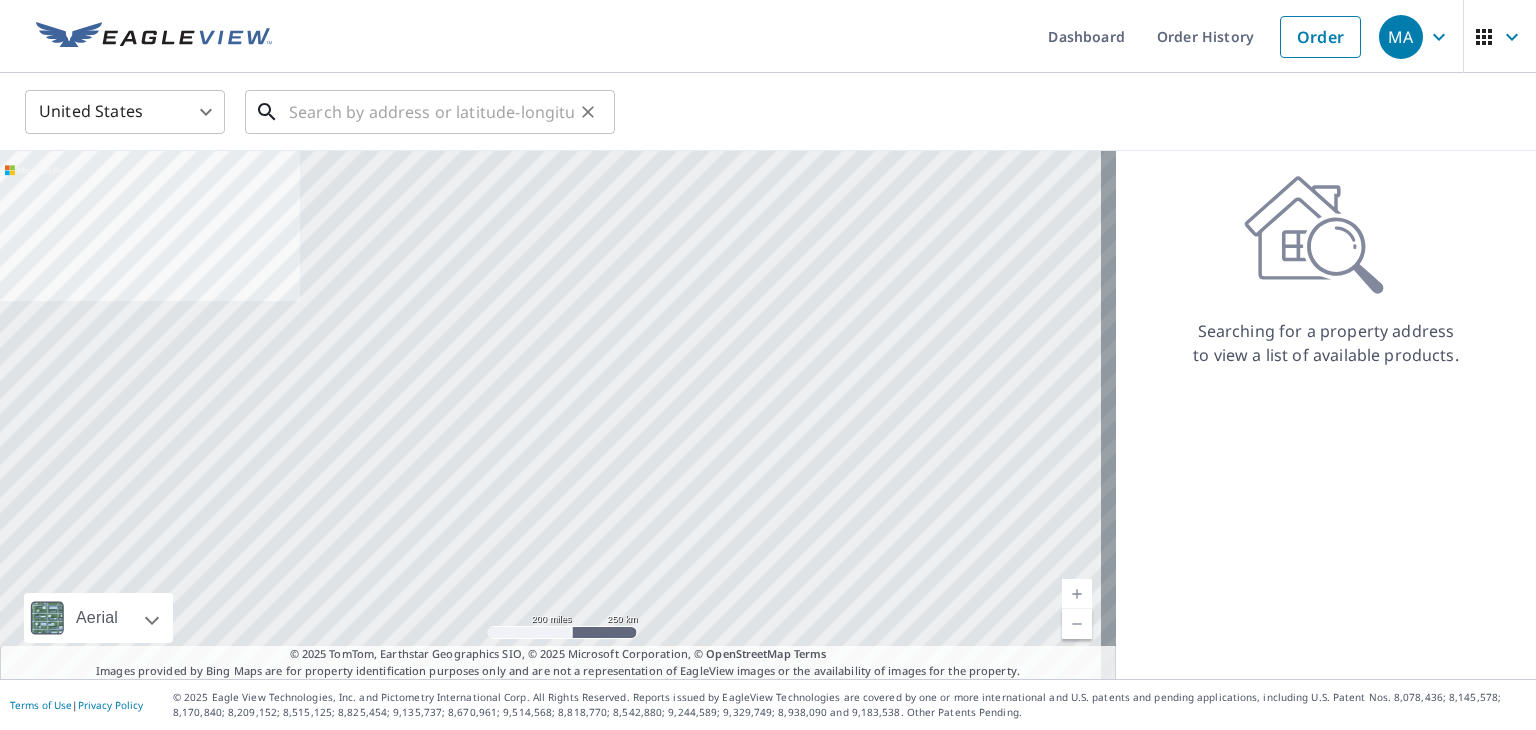 click at bounding box center (431, 112) 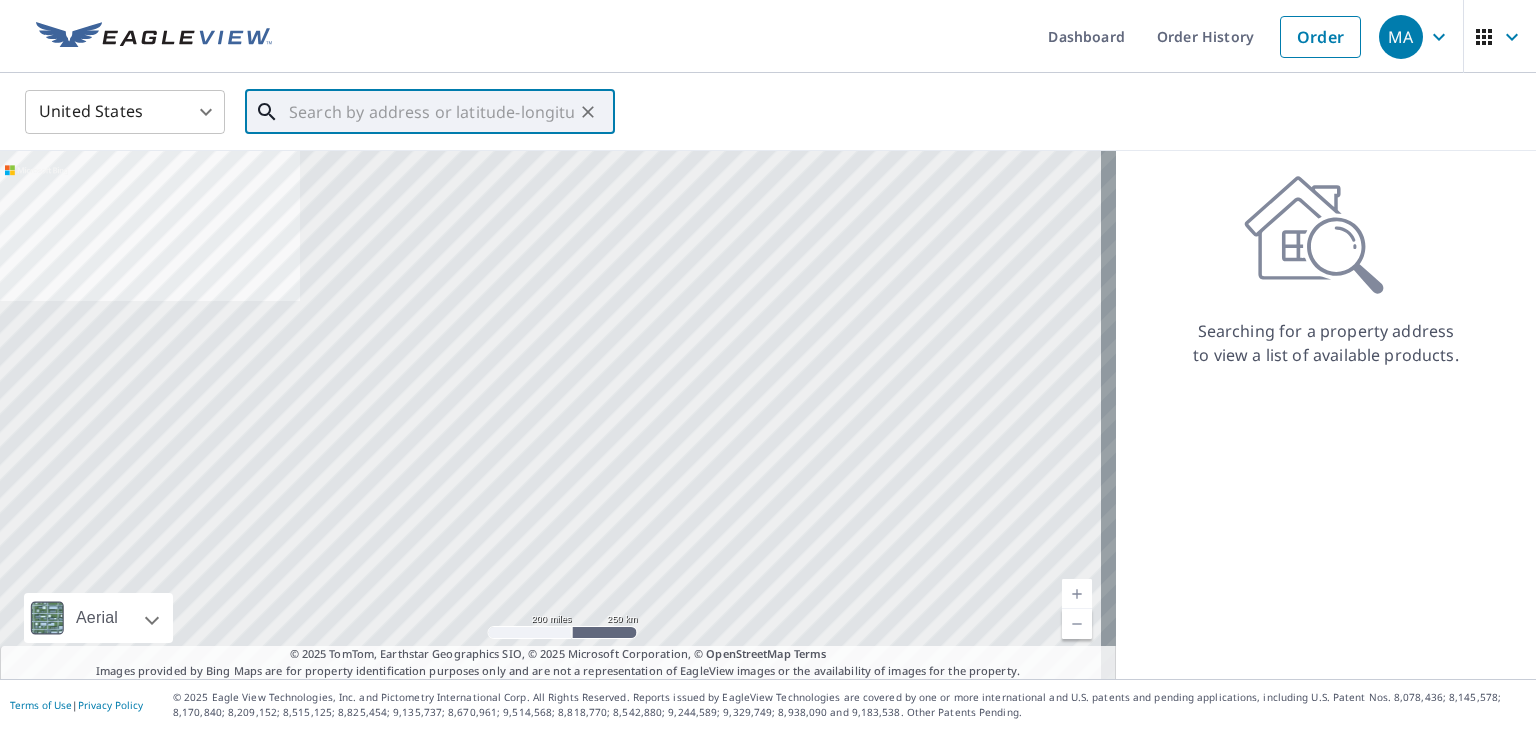 paste on "23574 Merry Branch Rd Accomac, VA 23301" 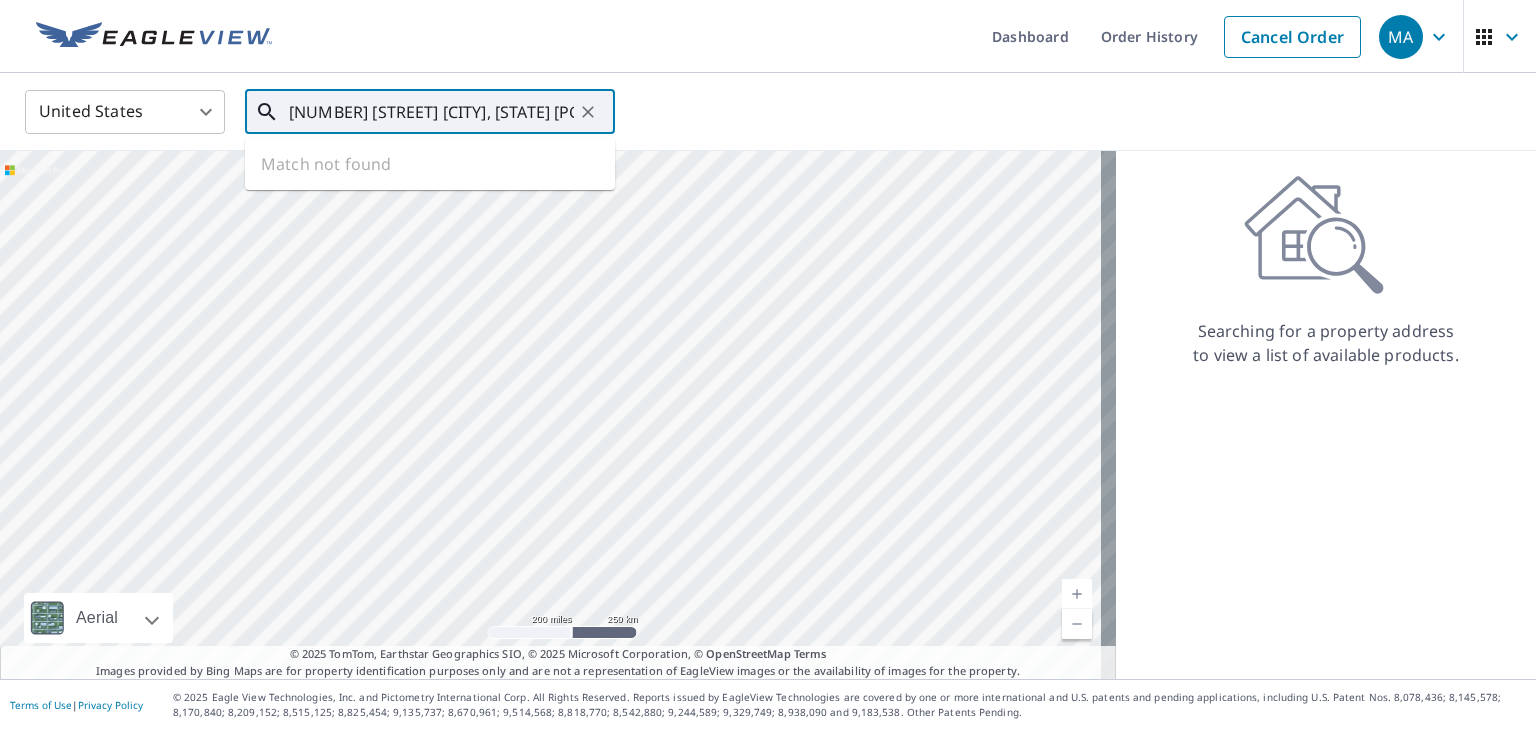scroll, scrollTop: 0, scrollLeft: 45, axis: horizontal 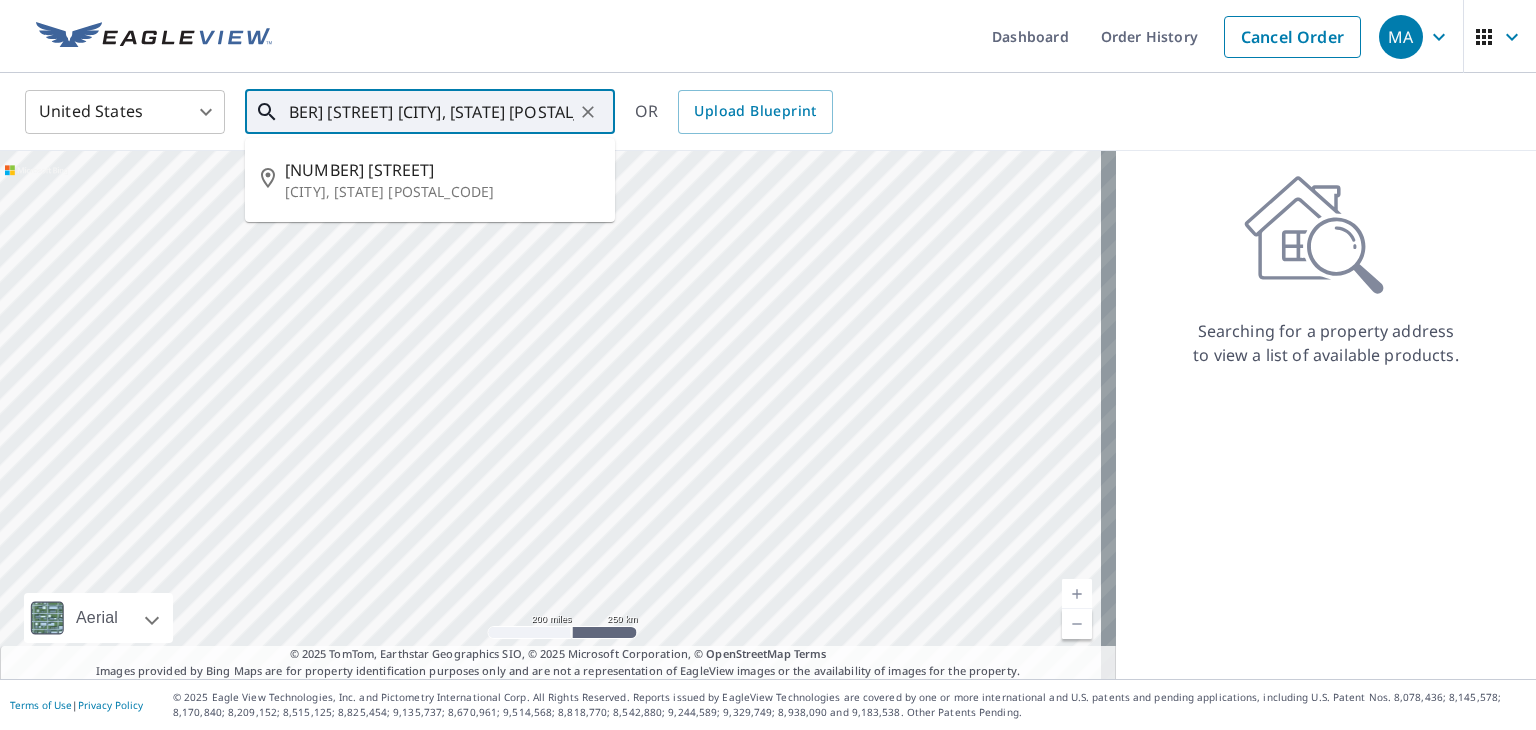 type on "23574 Merry Branch Rd Accomac, VA 23301" 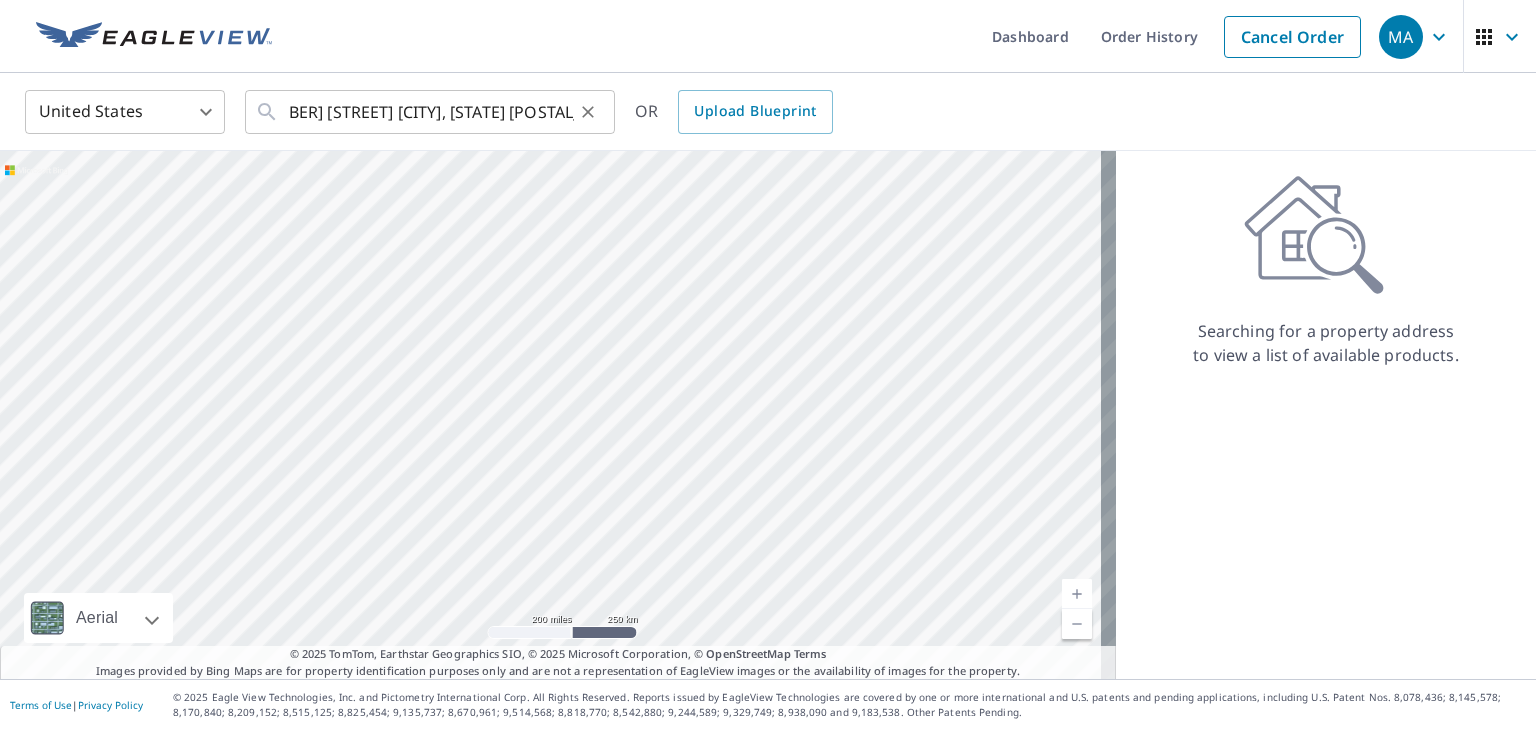 scroll, scrollTop: 0, scrollLeft: 0, axis: both 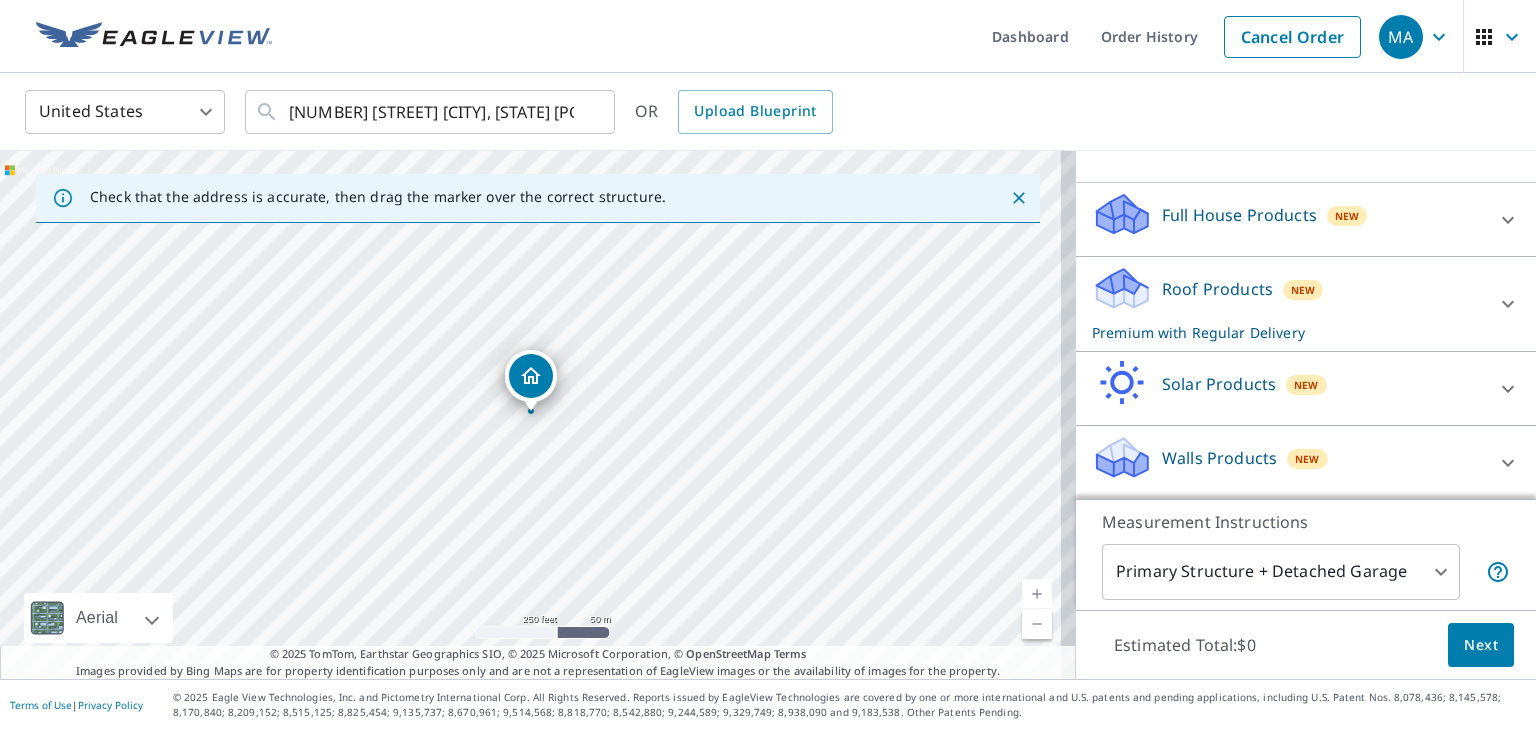 click on "Roof Products New Premium with Regular Delivery" at bounding box center [1288, 304] 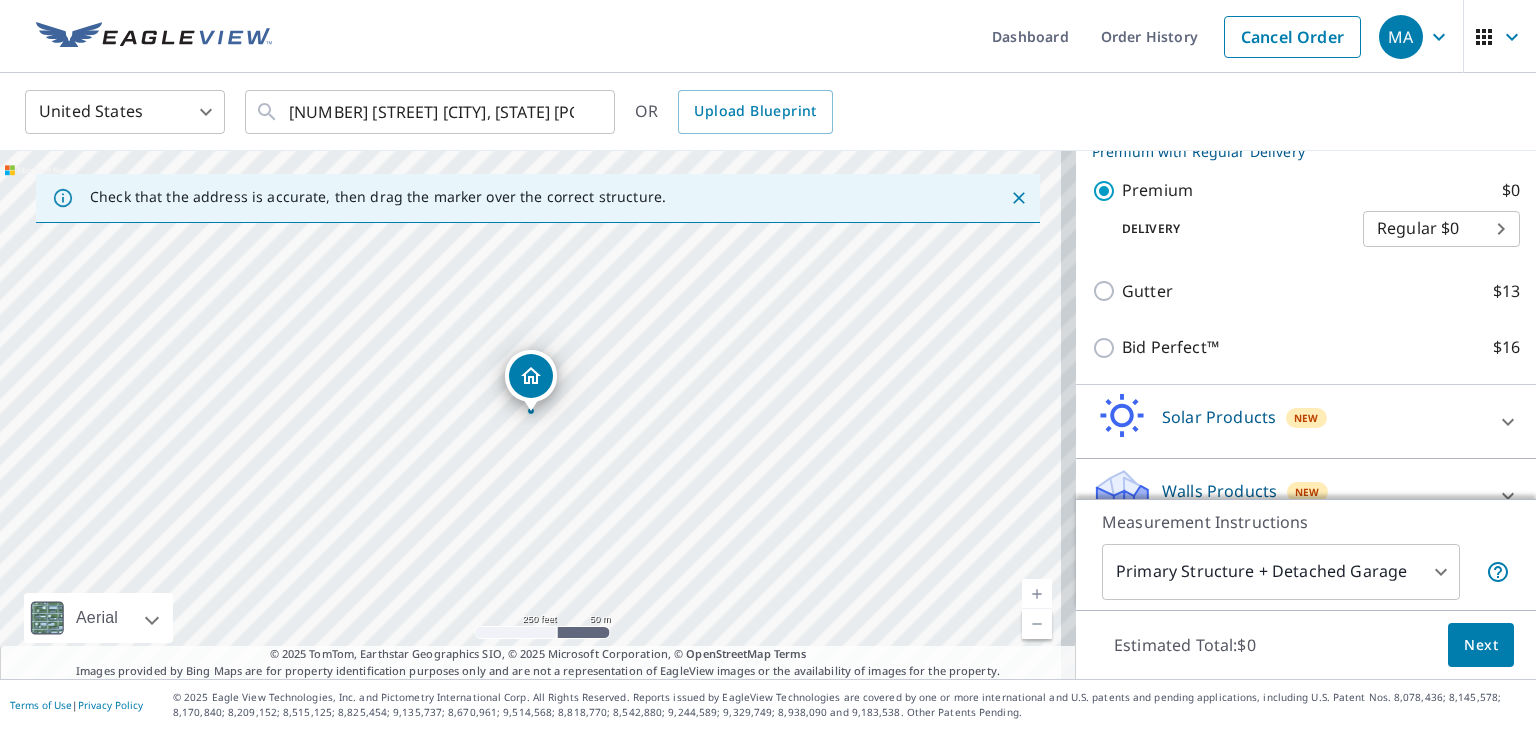 scroll, scrollTop: 399, scrollLeft: 0, axis: vertical 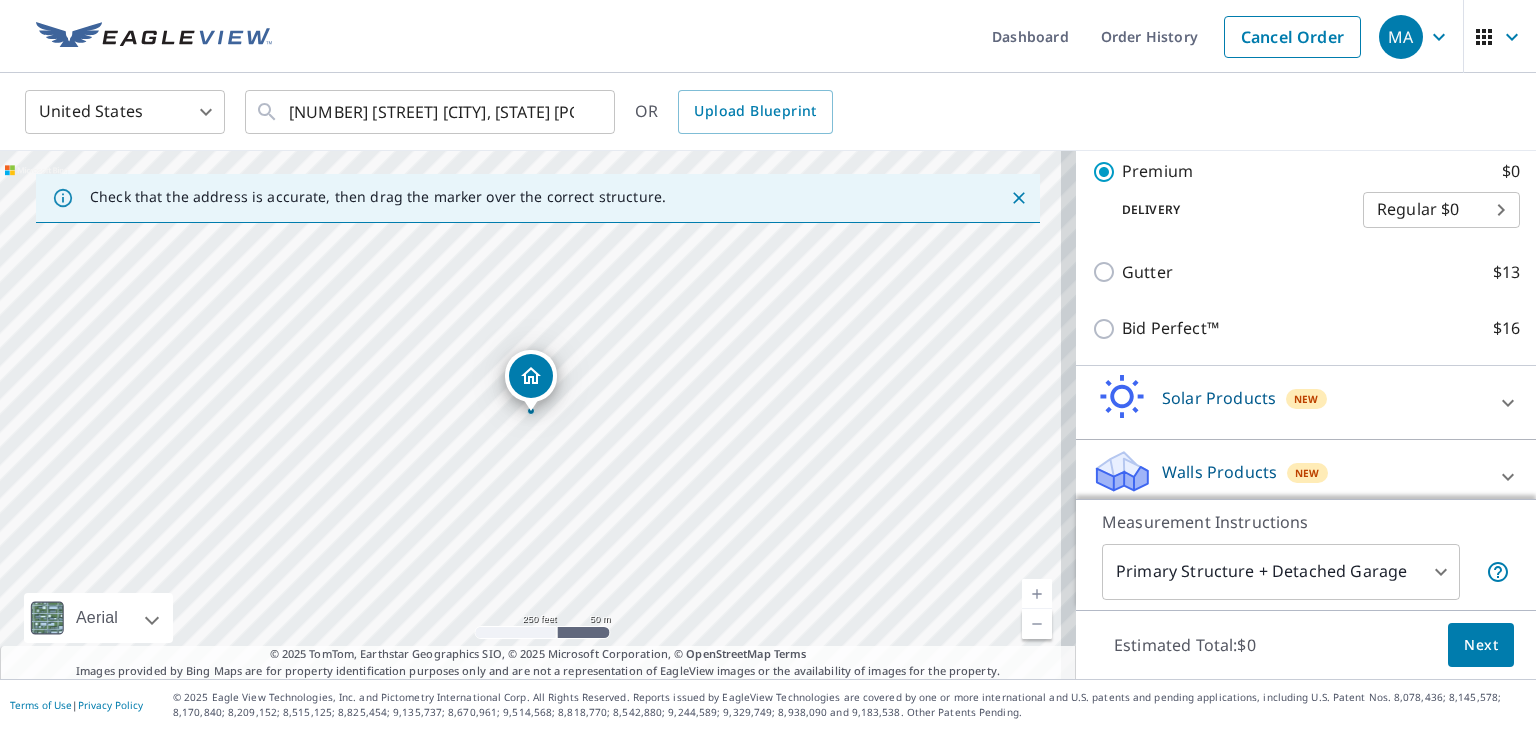 click on "Next" at bounding box center [1481, 645] 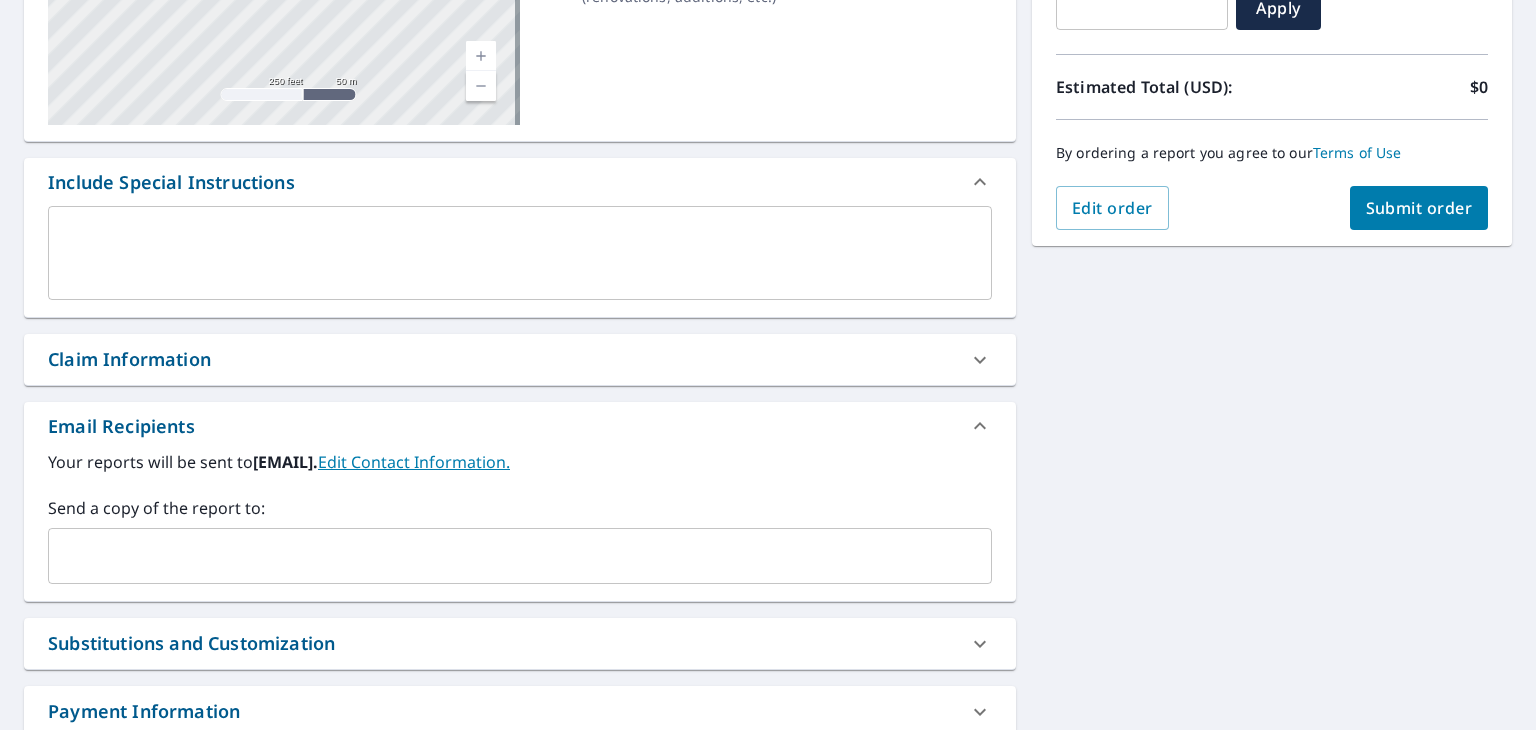 scroll, scrollTop: 500, scrollLeft: 0, axis: vertical 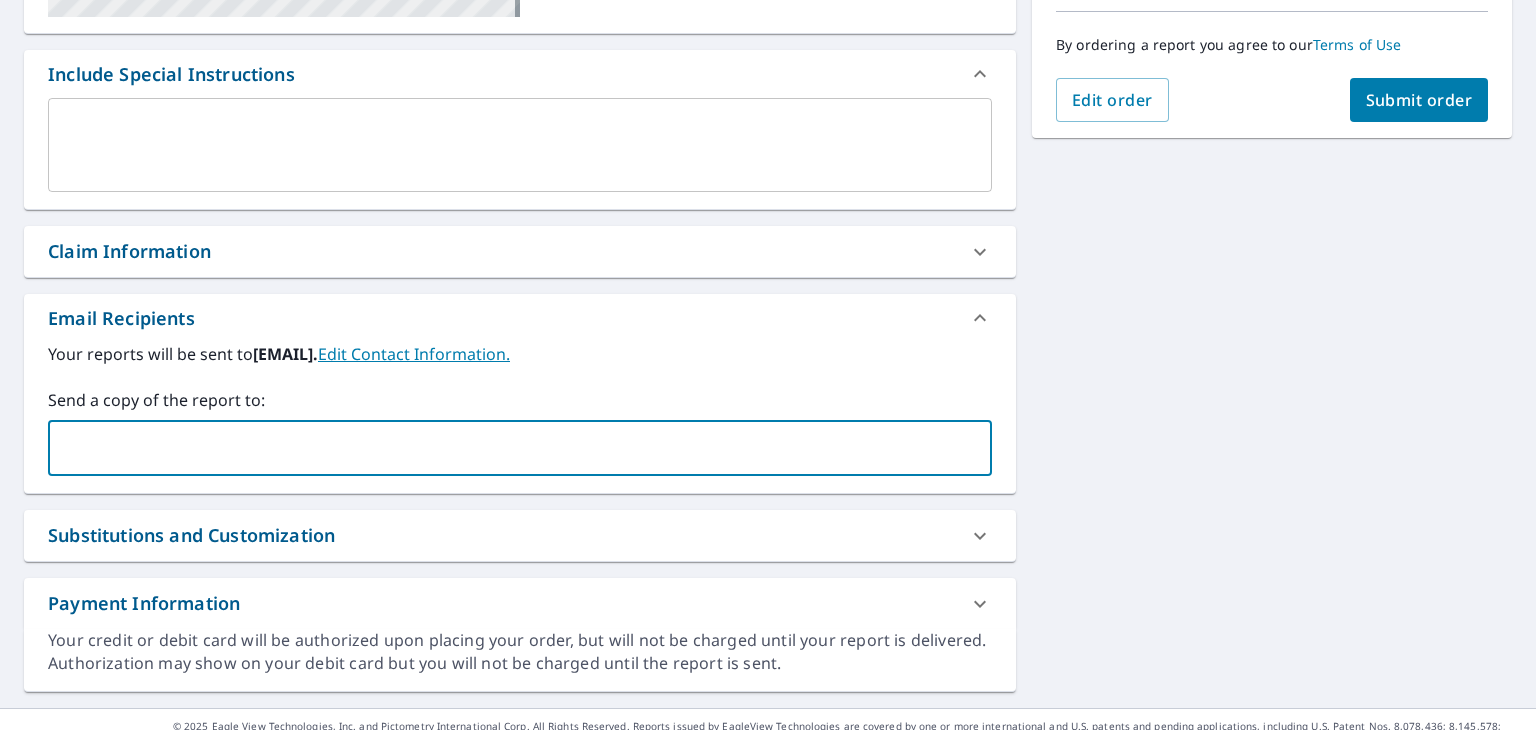 click at bounding box center (505, 448) 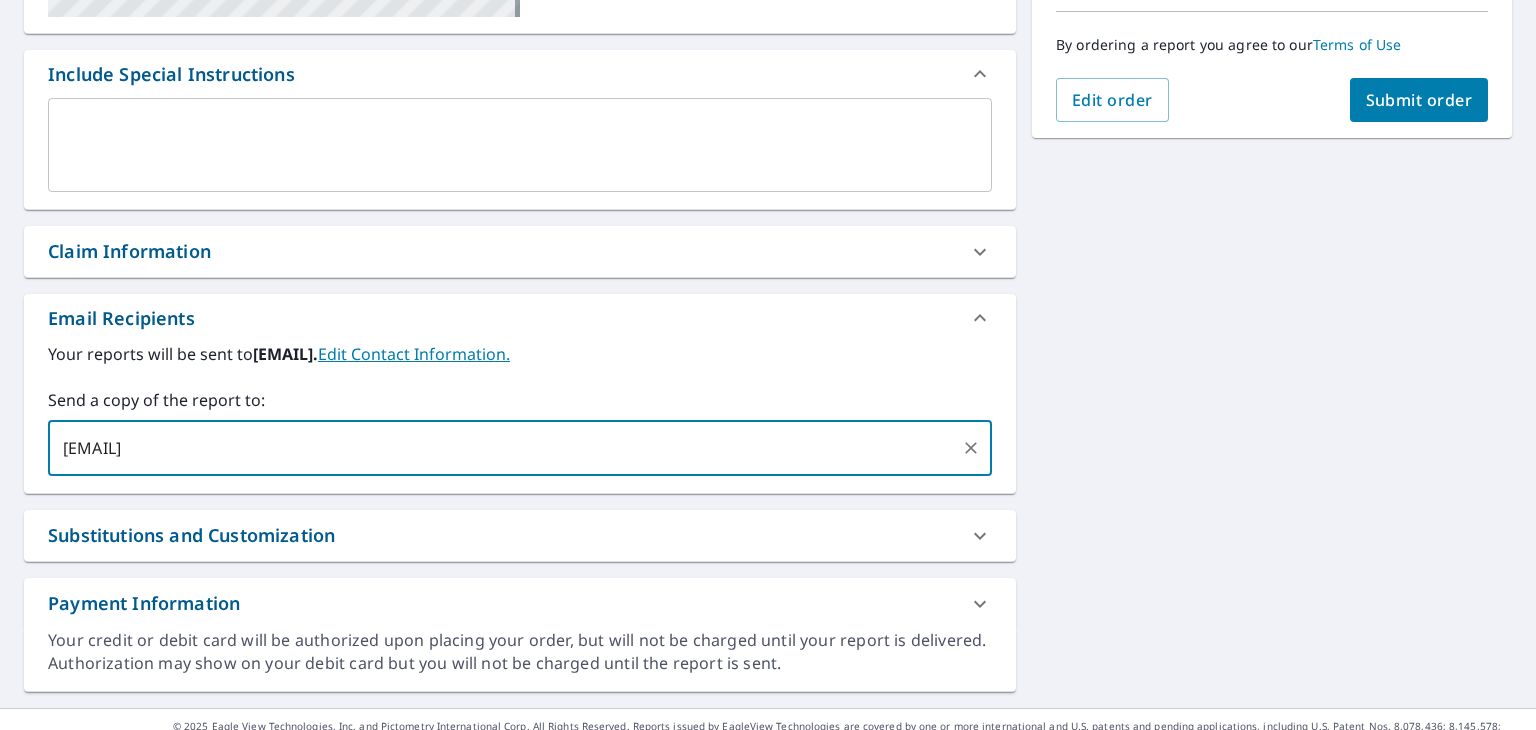 type 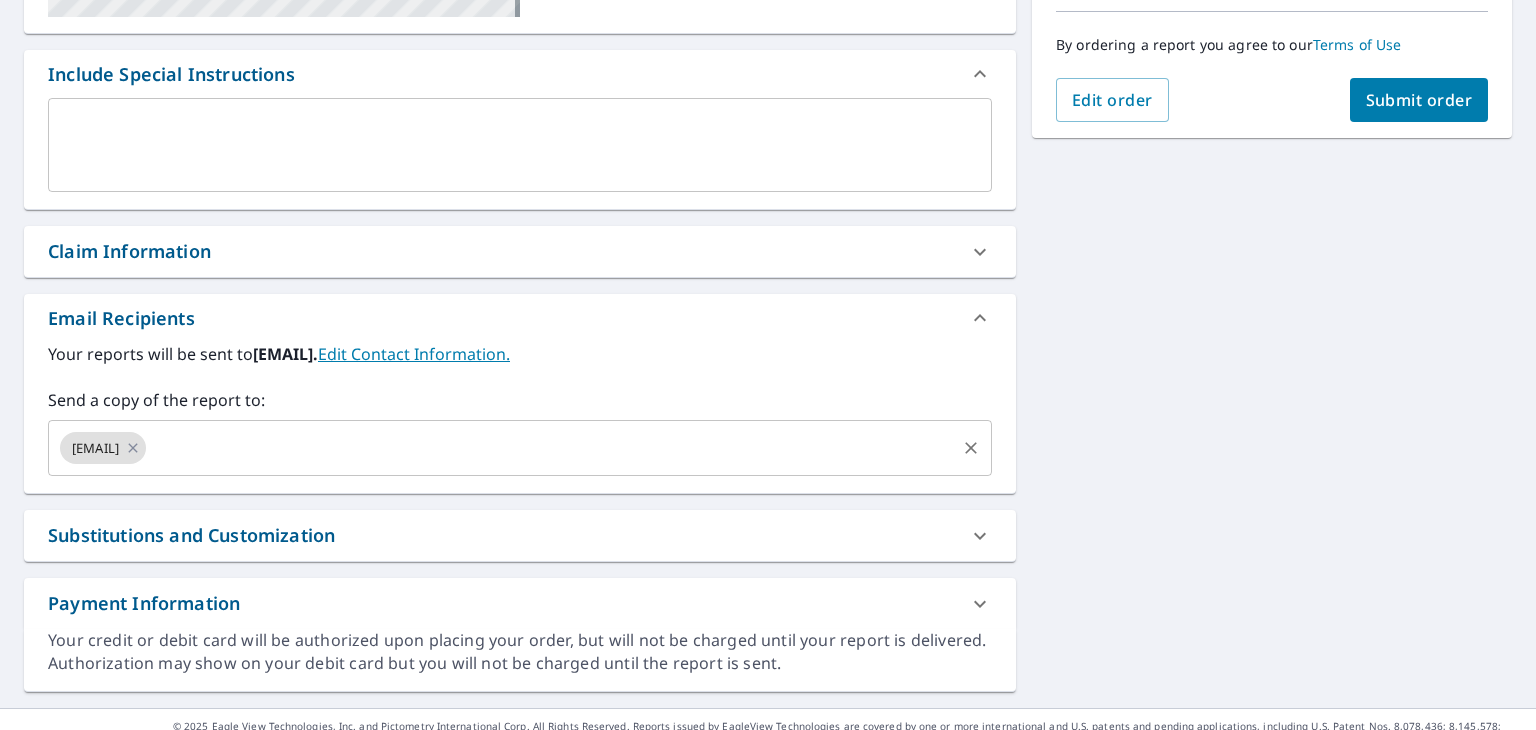 click at bounding box center [551, 448] 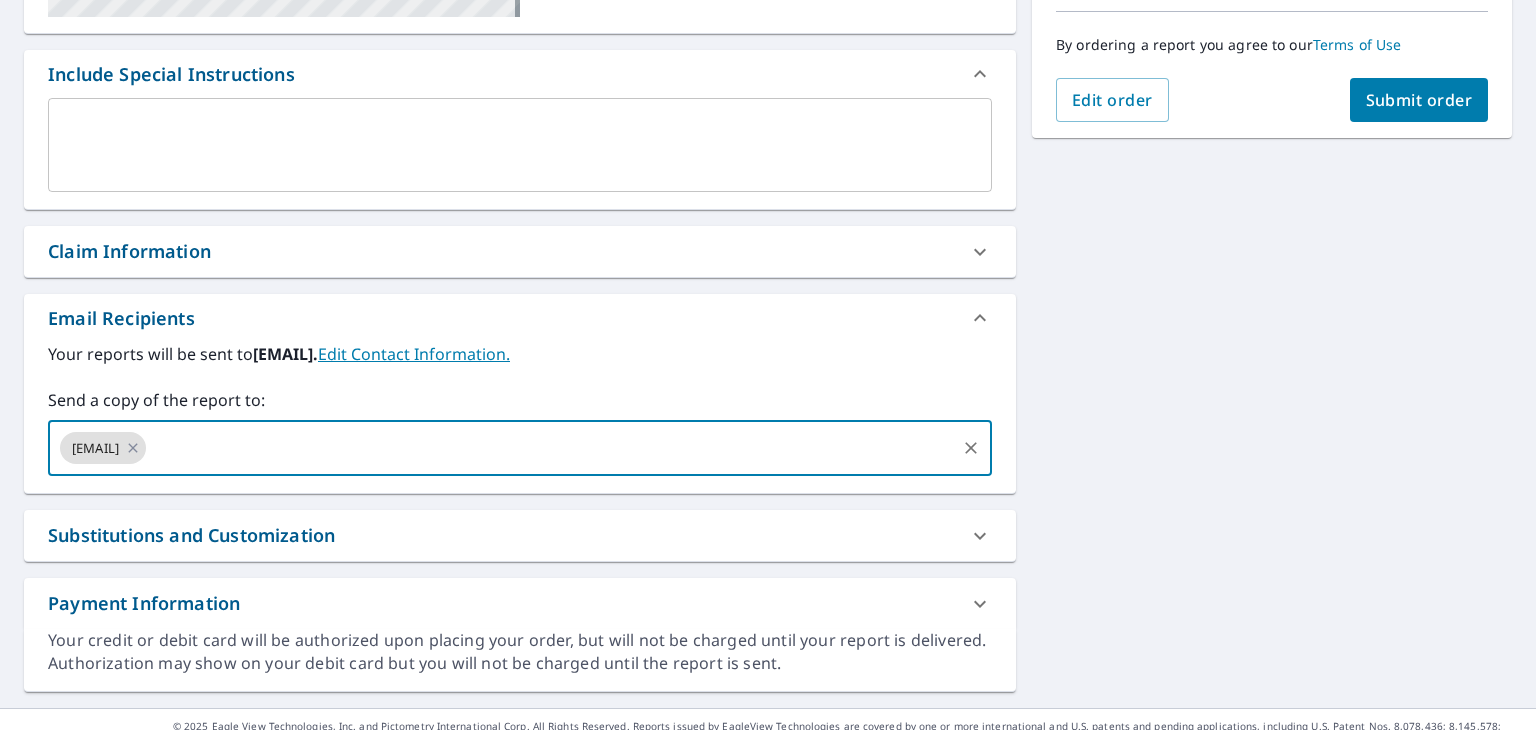 paste on "[EMAIL]" 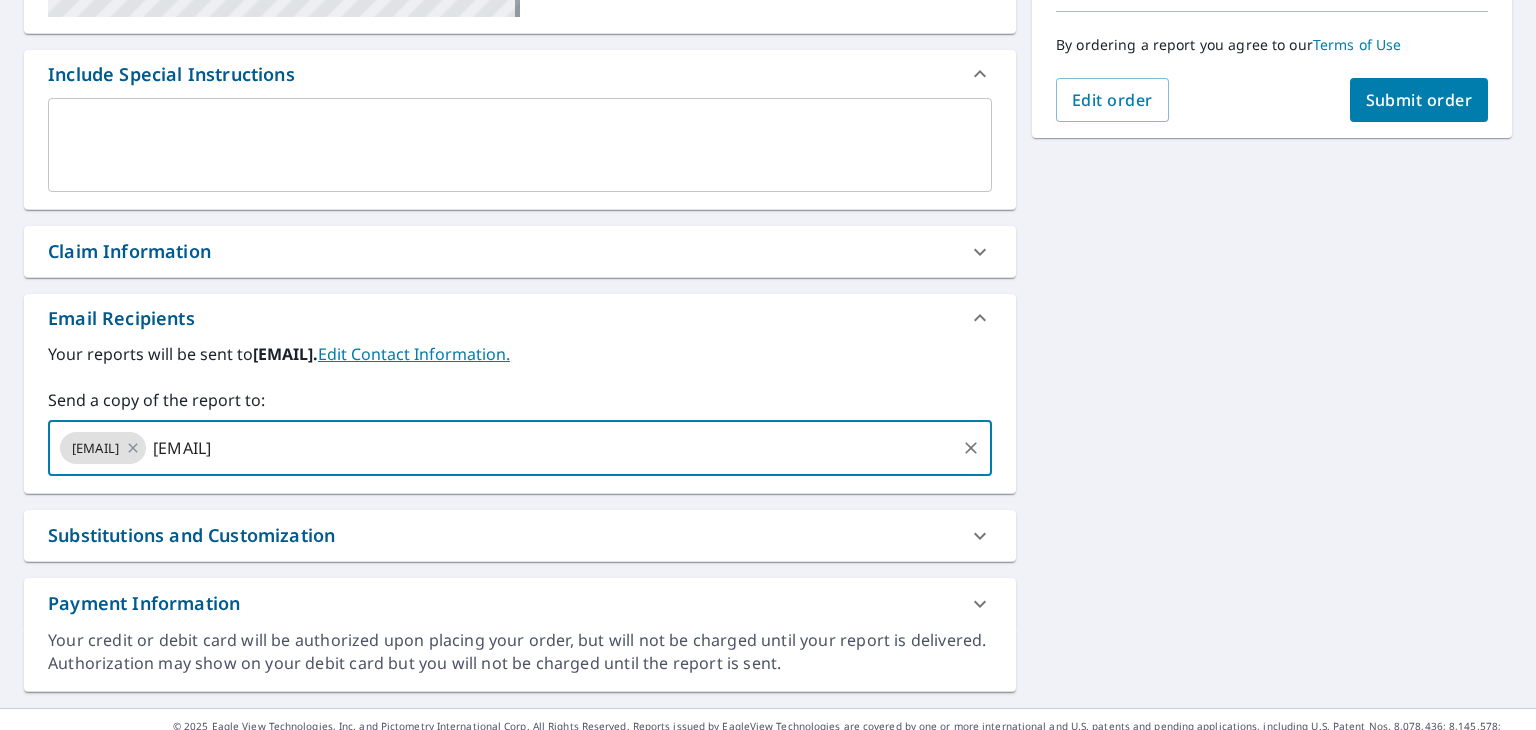 type 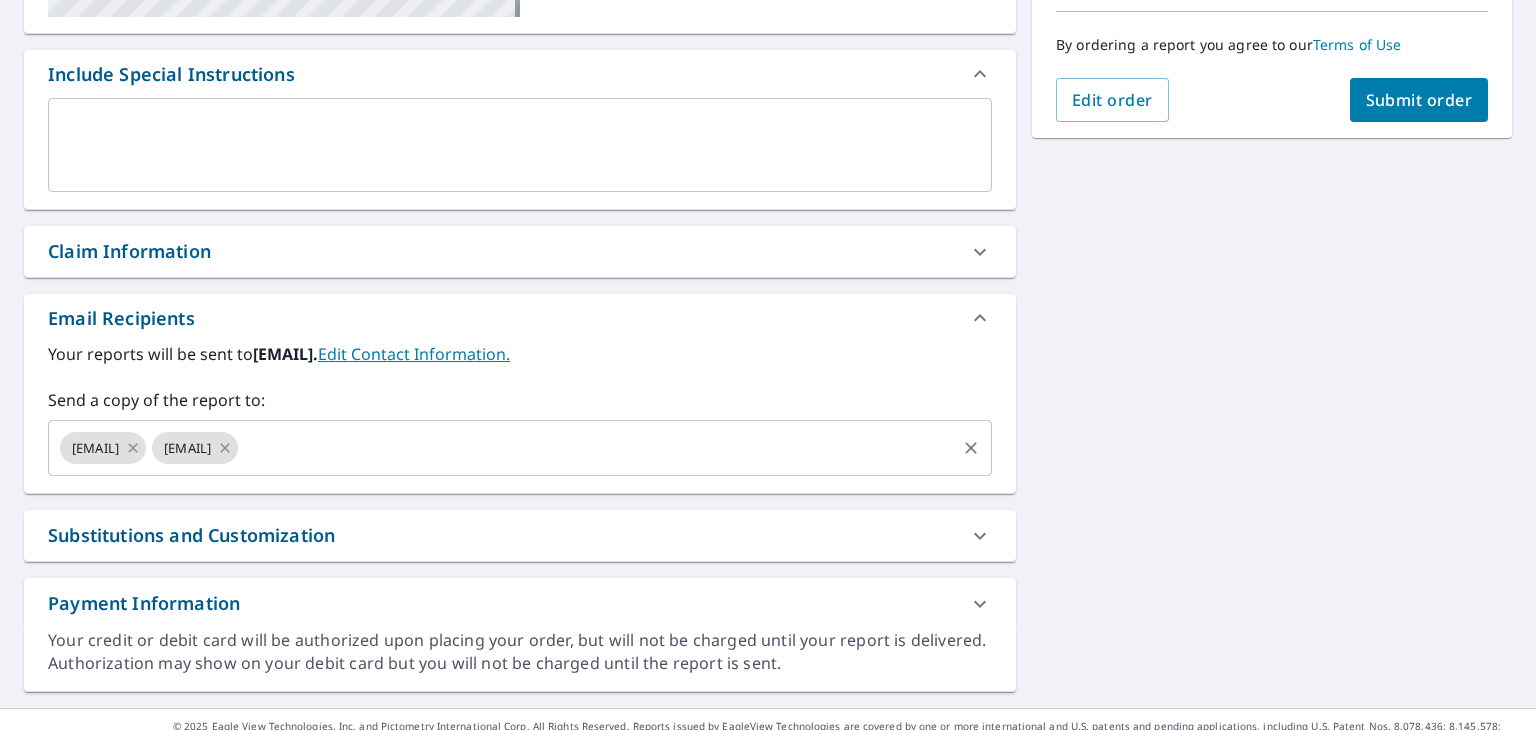 click at bounding box center (597, 448) 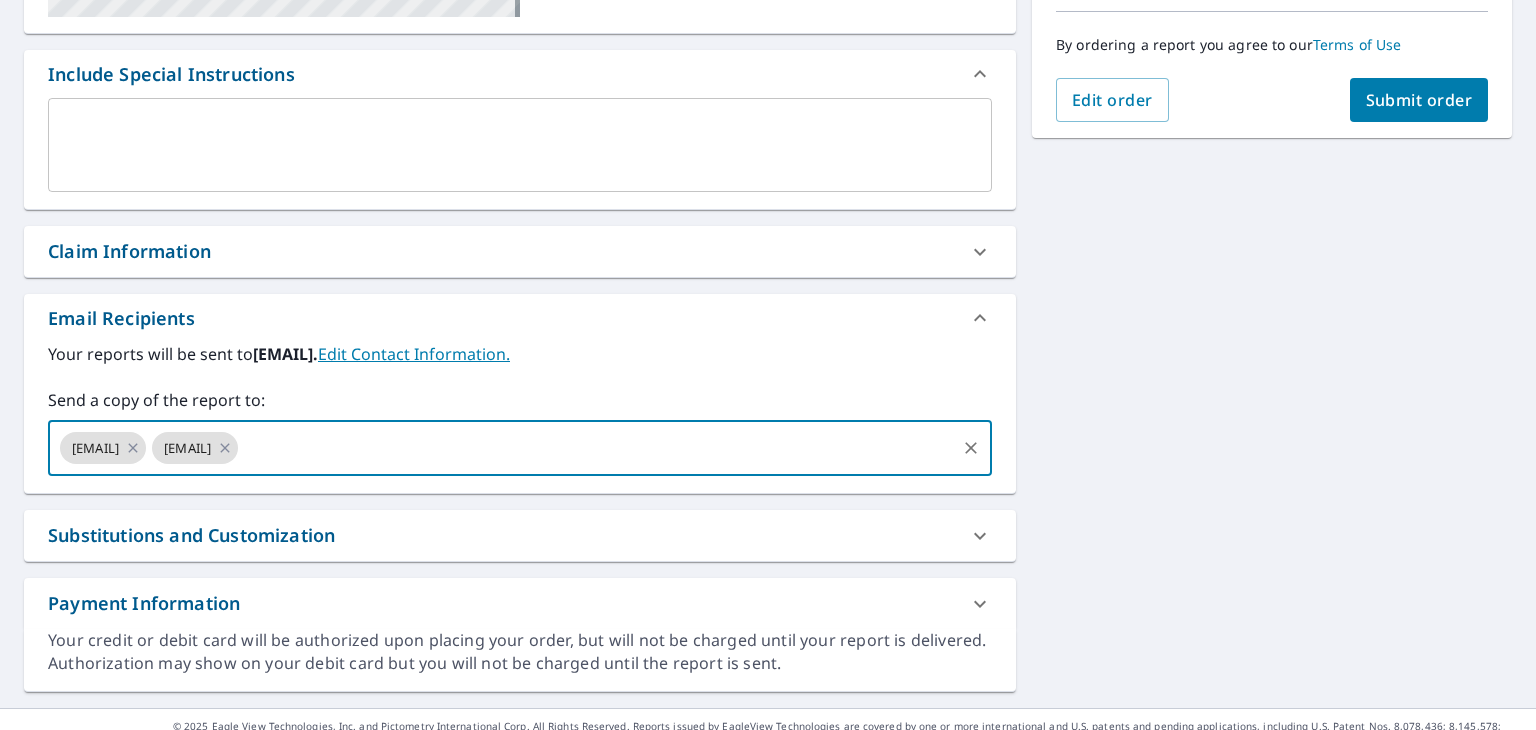 paste on "[EMAIL]" 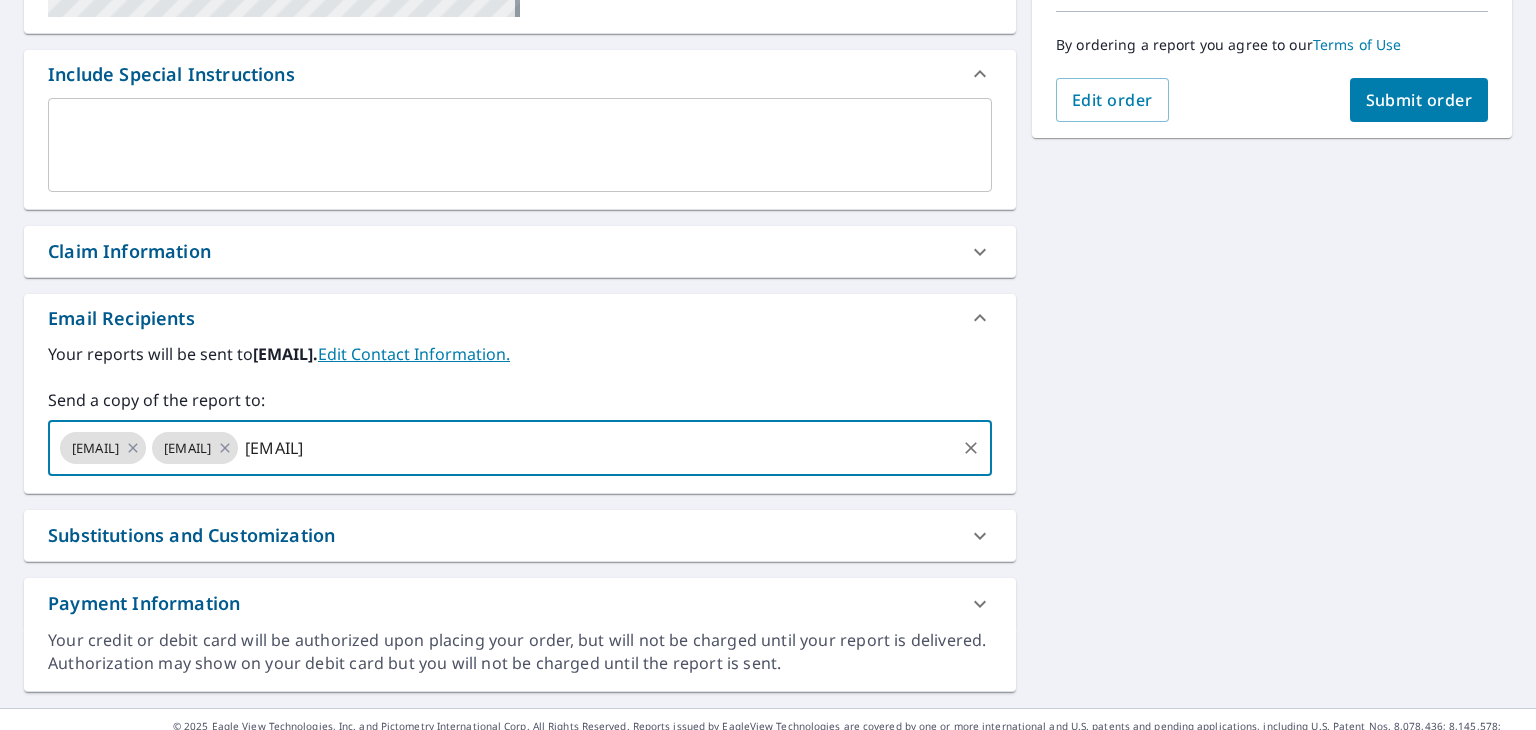 type 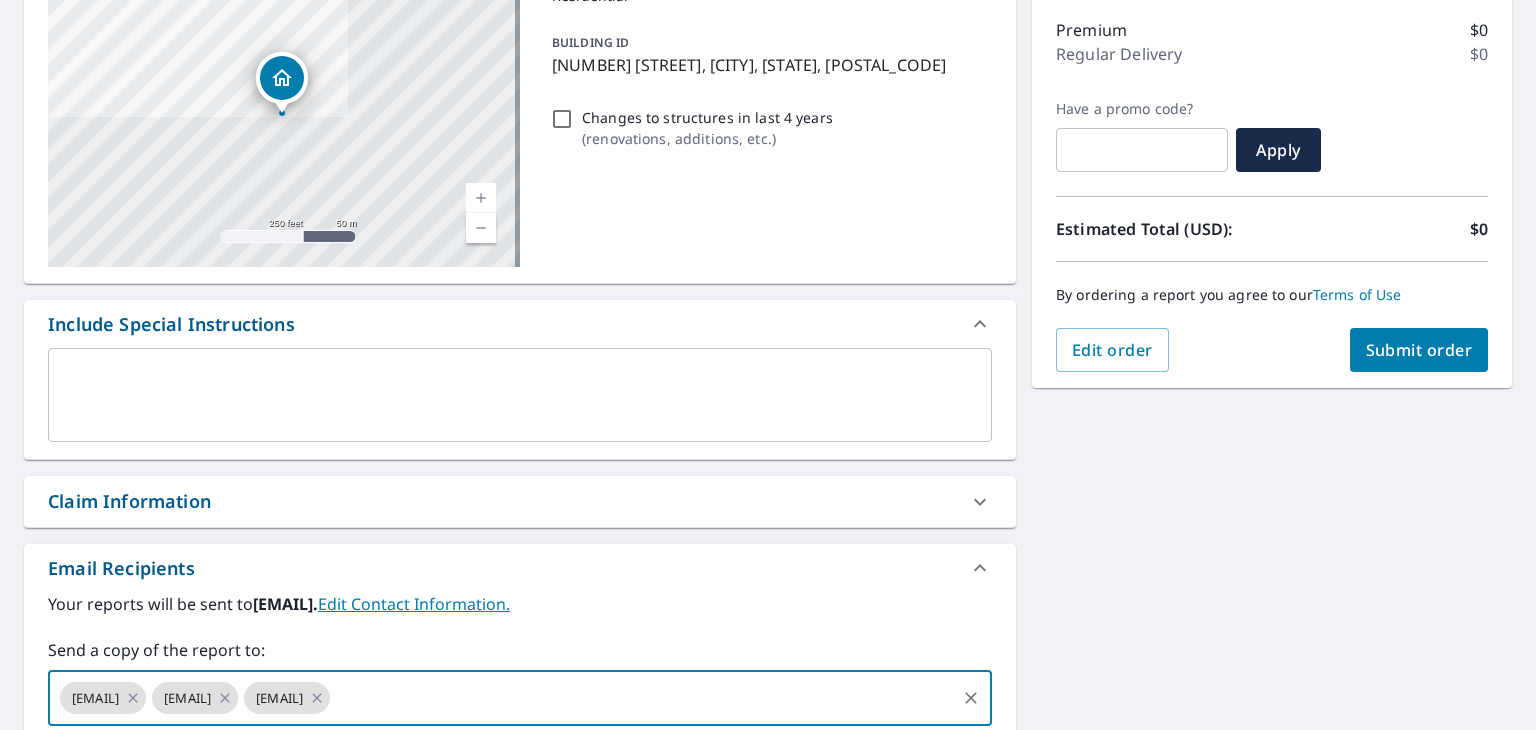 scroll, scrollTop: 100, scrollLeft: 0, axis: vertical 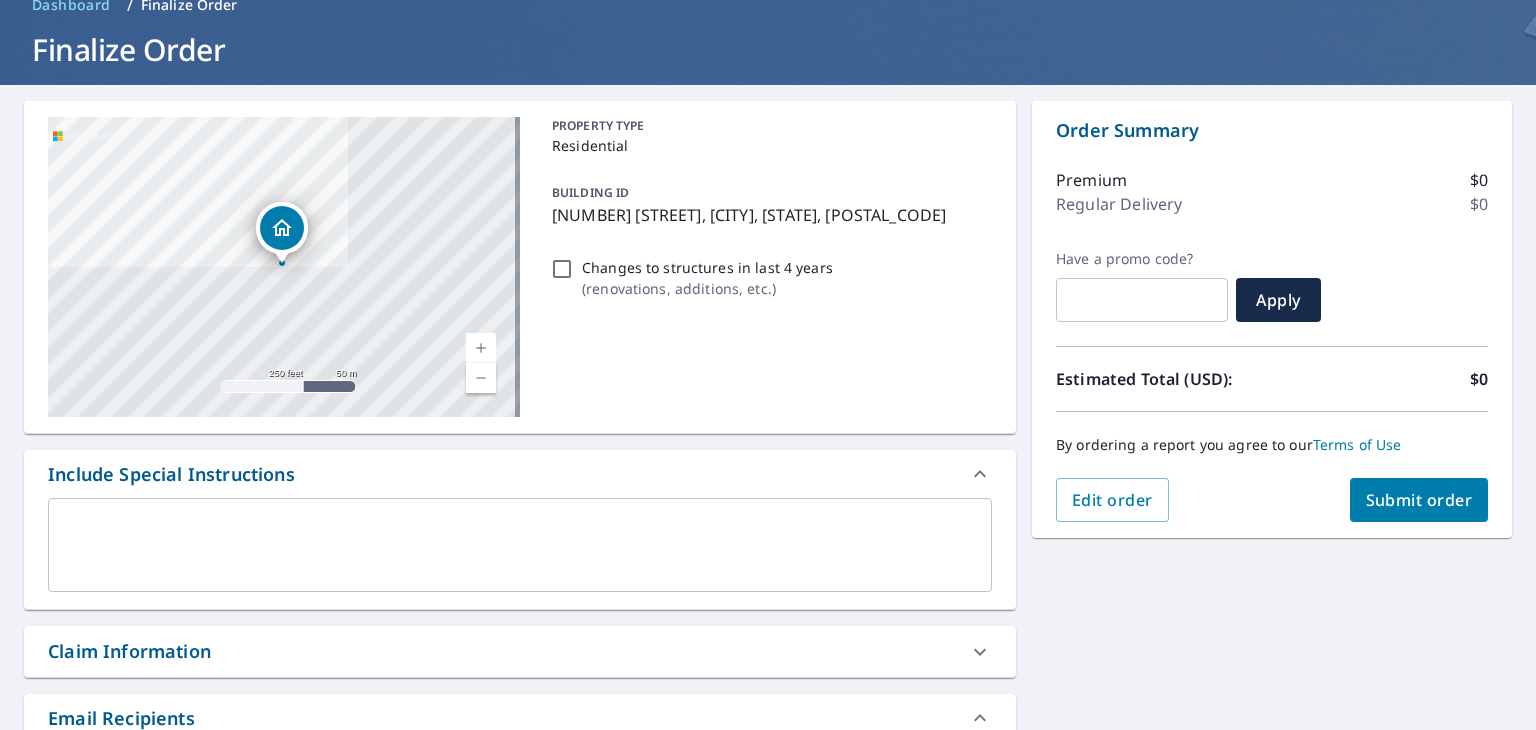 click on "Submit order" at bounding box center (1419, 500) 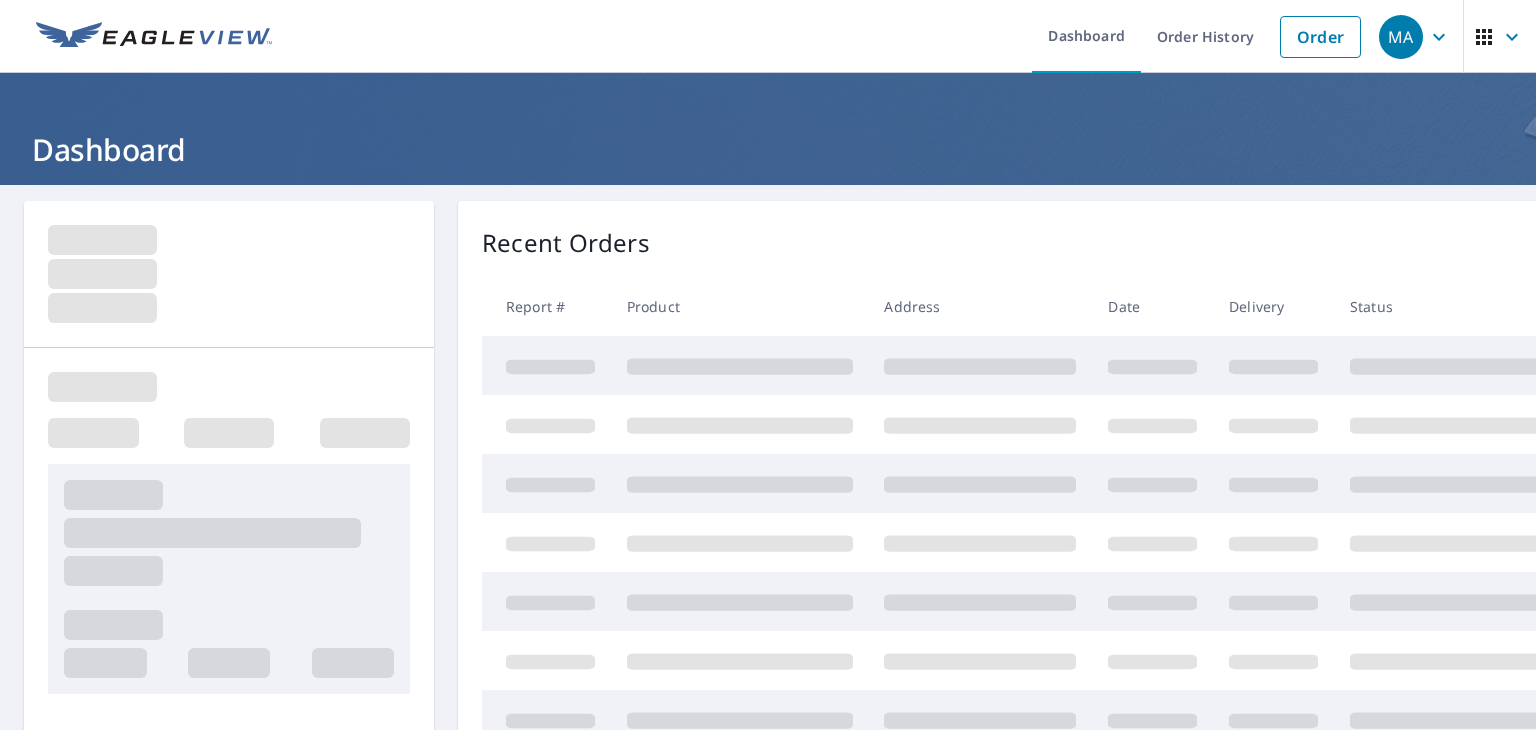 scroll, scrollTop: 0, scrollLeft: 0, axis: both 